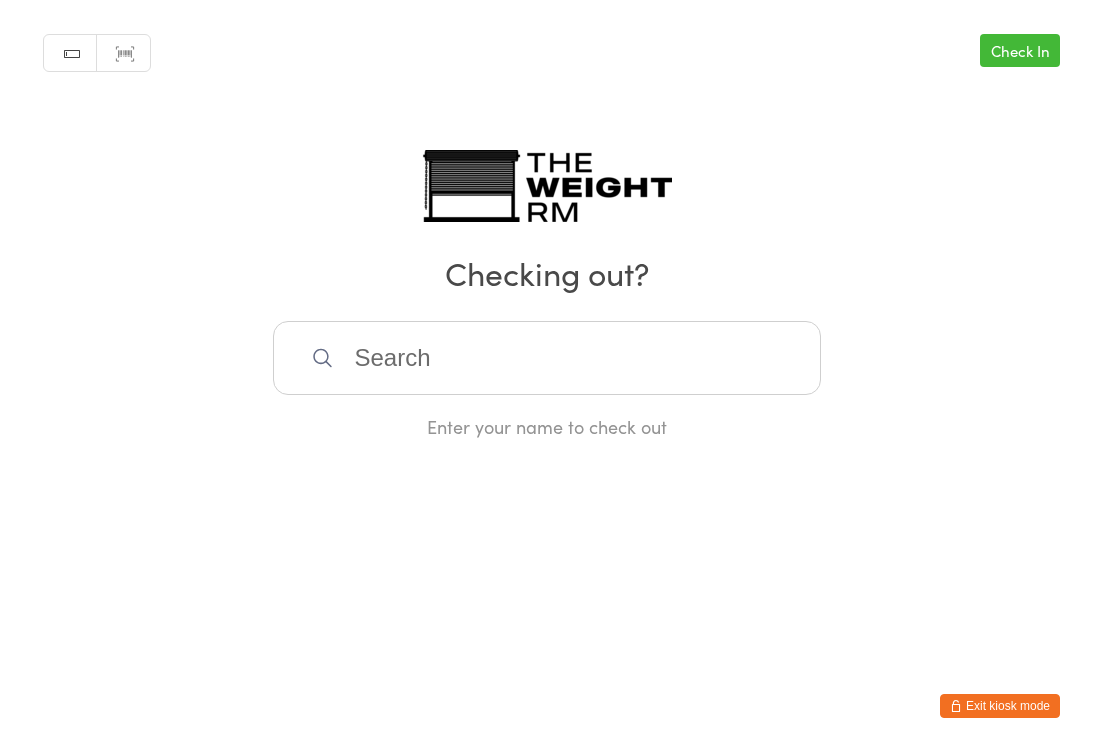 scroll, scrollTop: 0, scrollLeft: 0, axis: both 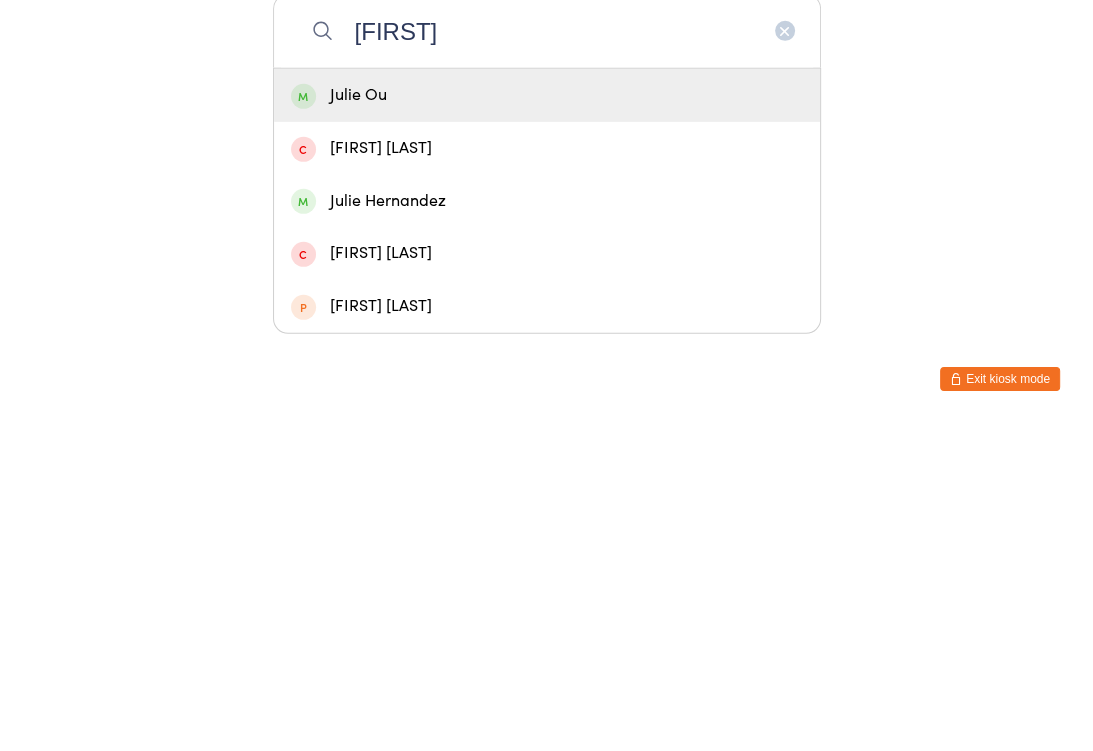 type on "[FIRST]" 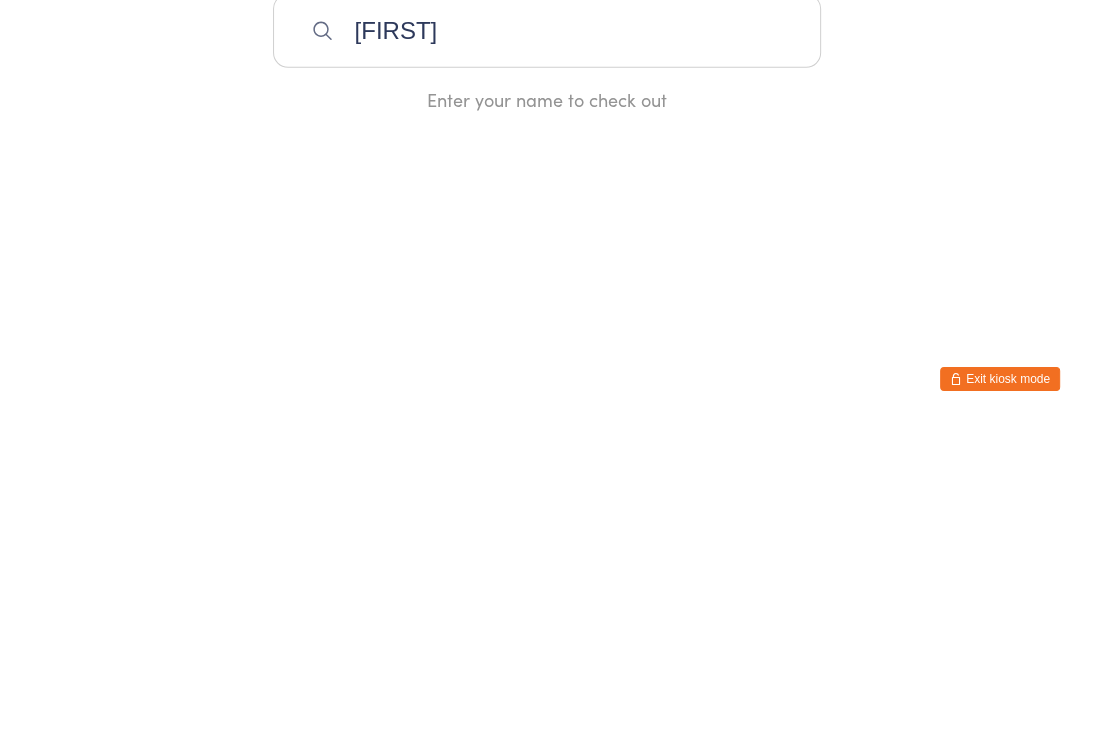 type 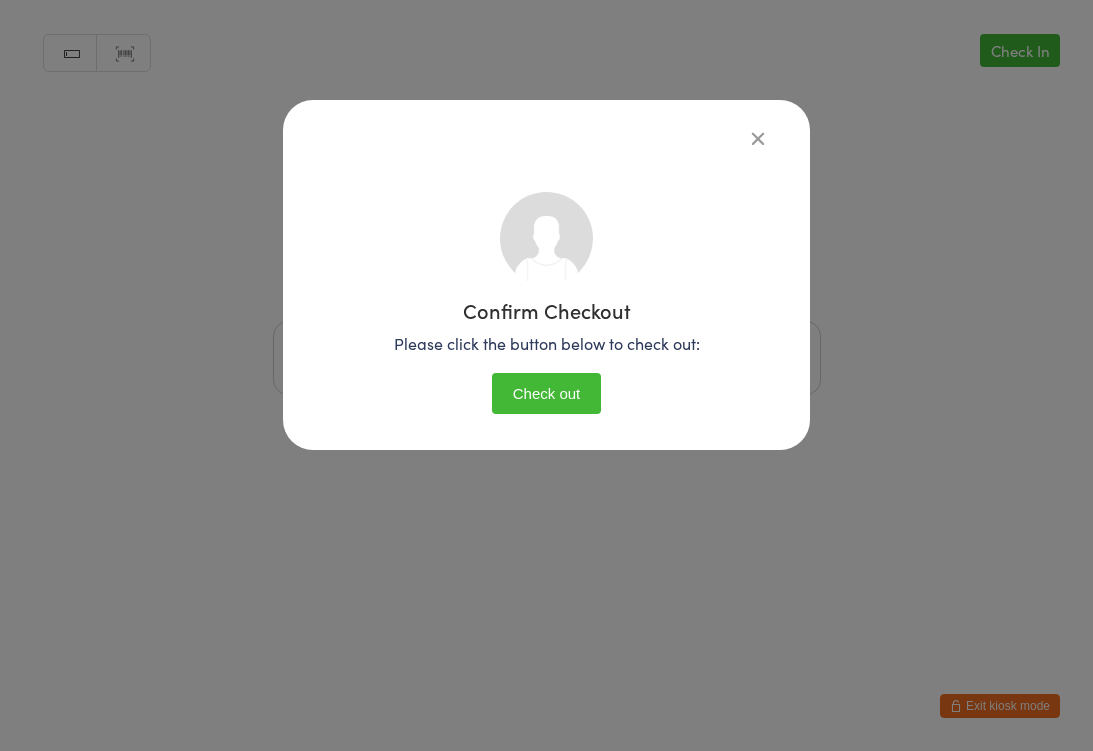 click on "Confirm Checkout Please click the button below to check out: Check out" at bounding box center (546, 375) 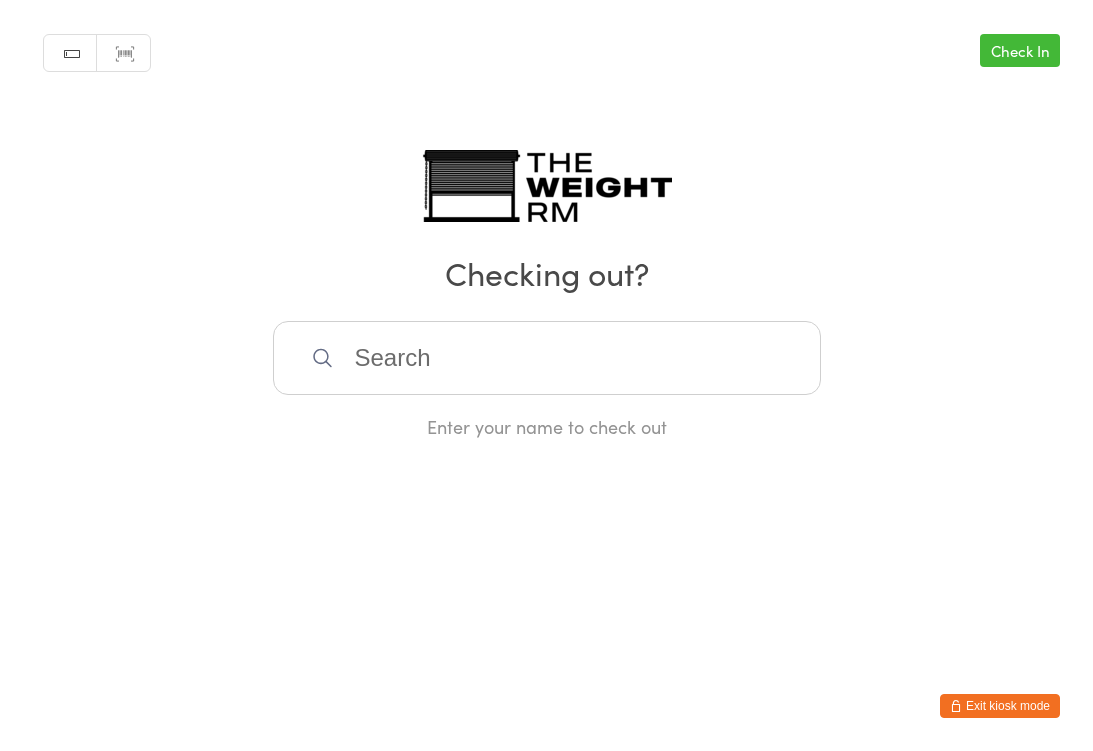 click on "Check In" at bounding box center (1020, 50) 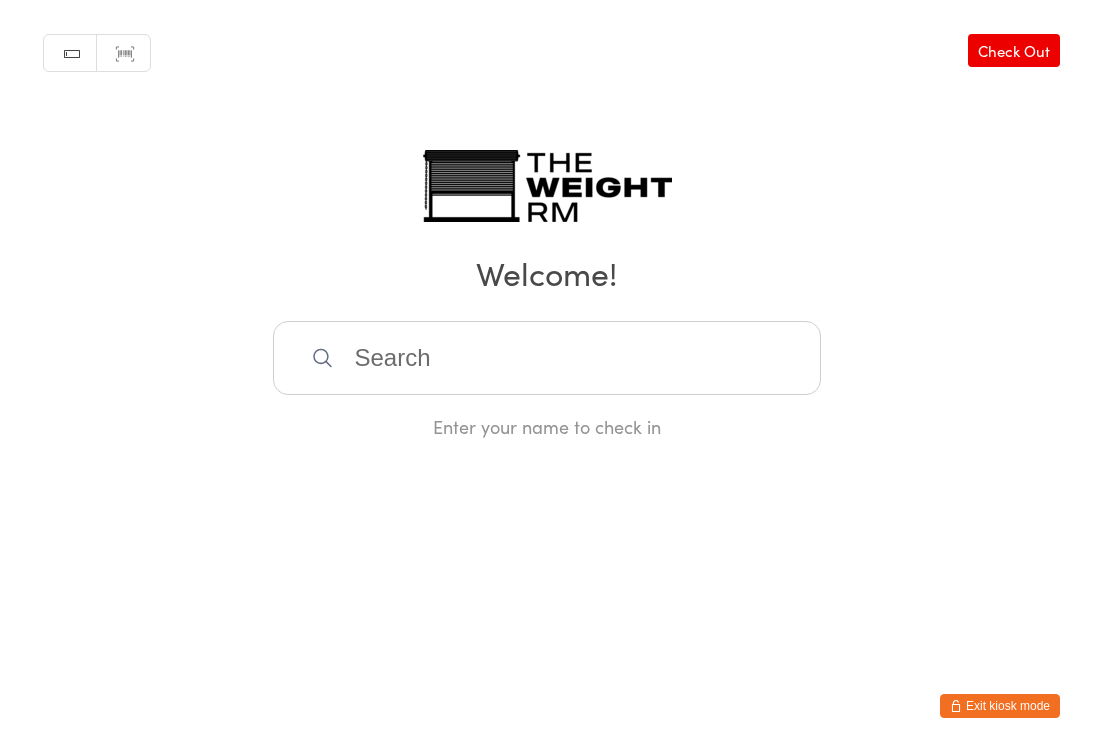 click on "Manual search Scanner input Check Out Welcome! Enter your name to check in" at bounding box center [546, 219] 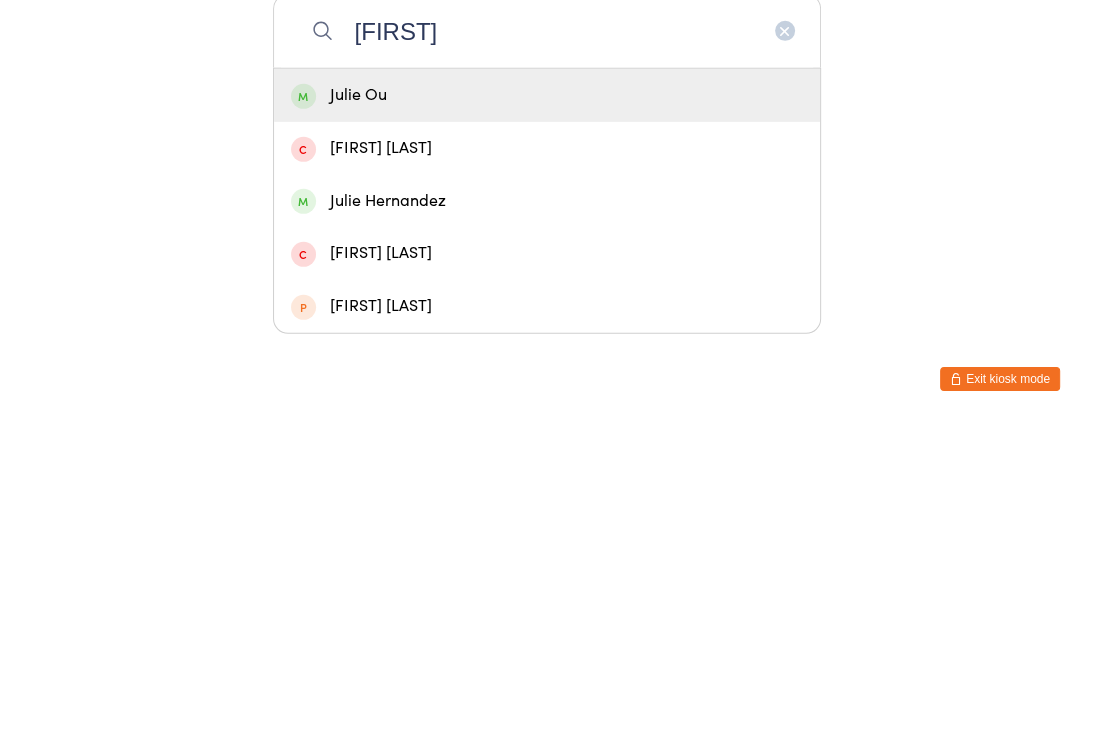 type on "Julie" 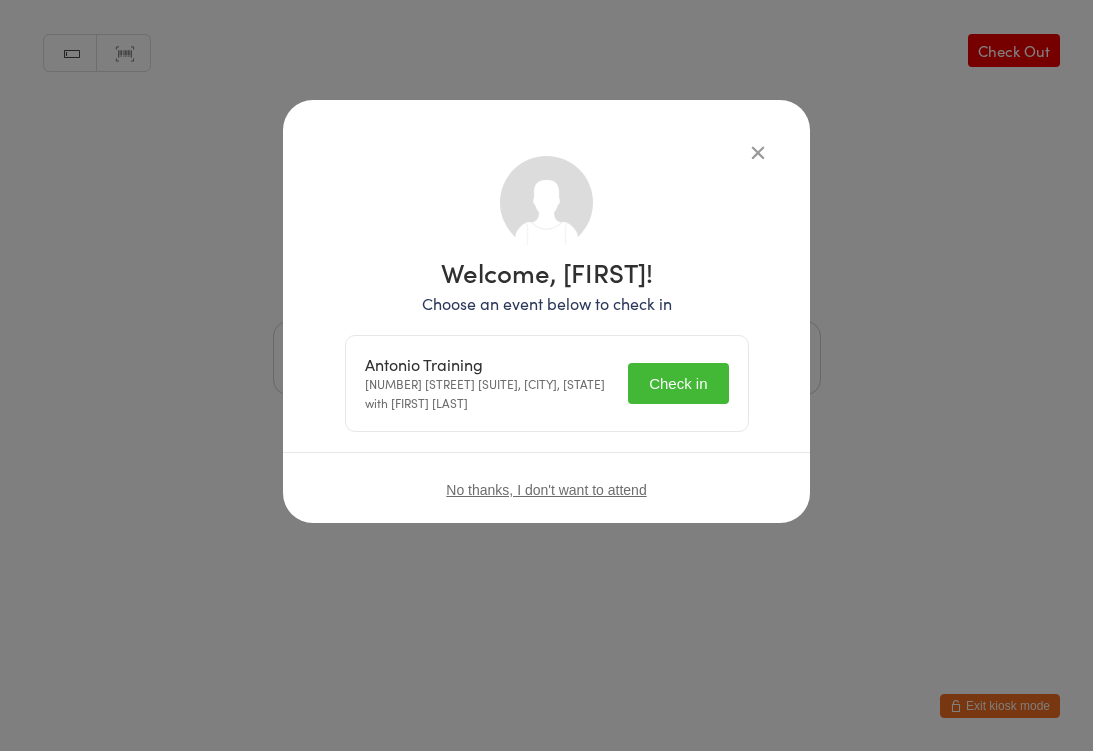 click on "Check in" at bounding box center (678, 383) 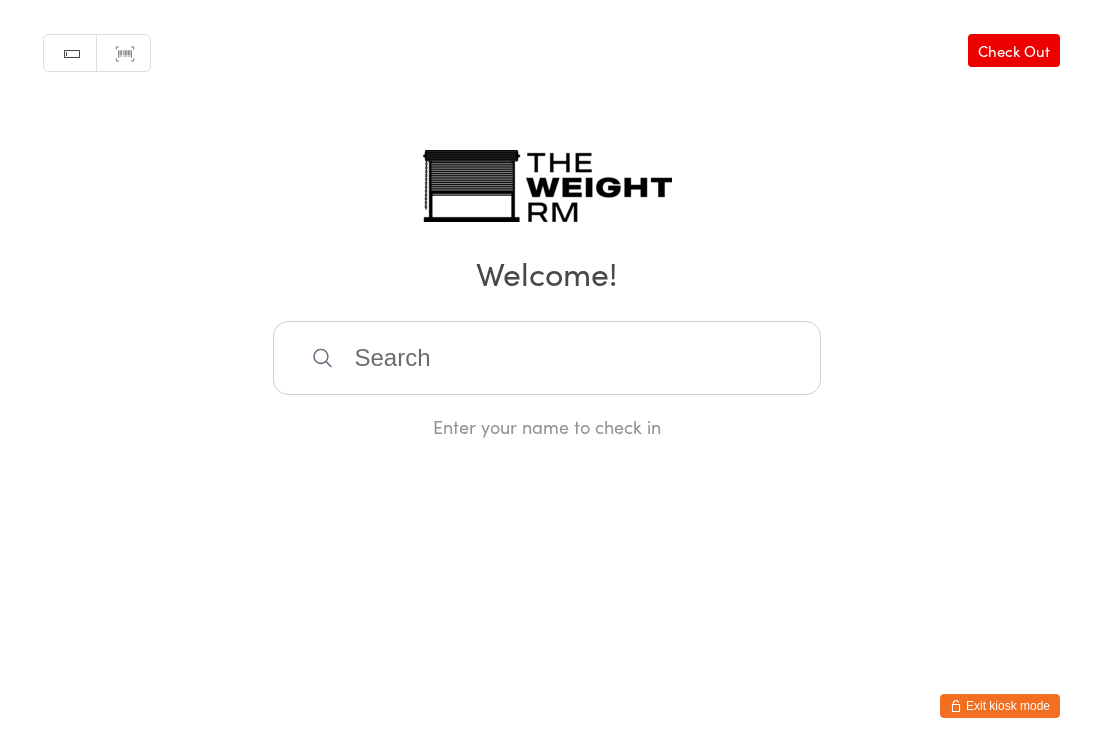 click on "Exit kiosk mode" at bounding box center [1000, 706] 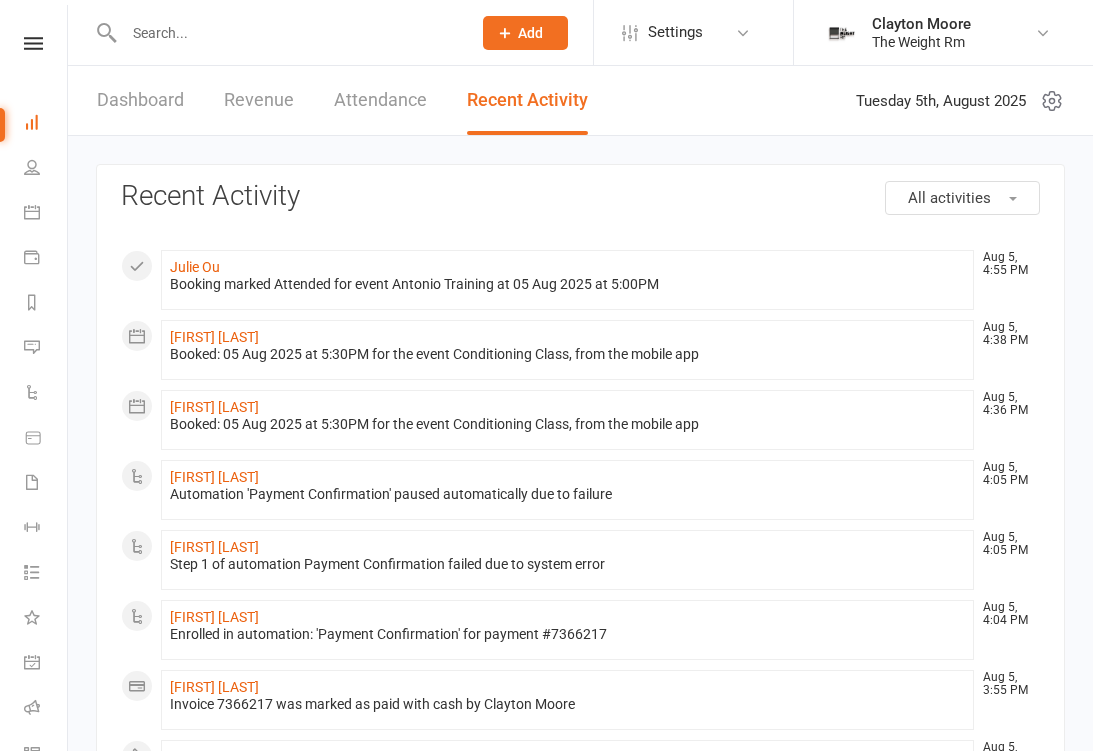 scroll, scrollTop: 0, scrollLeft: 0, axis: both 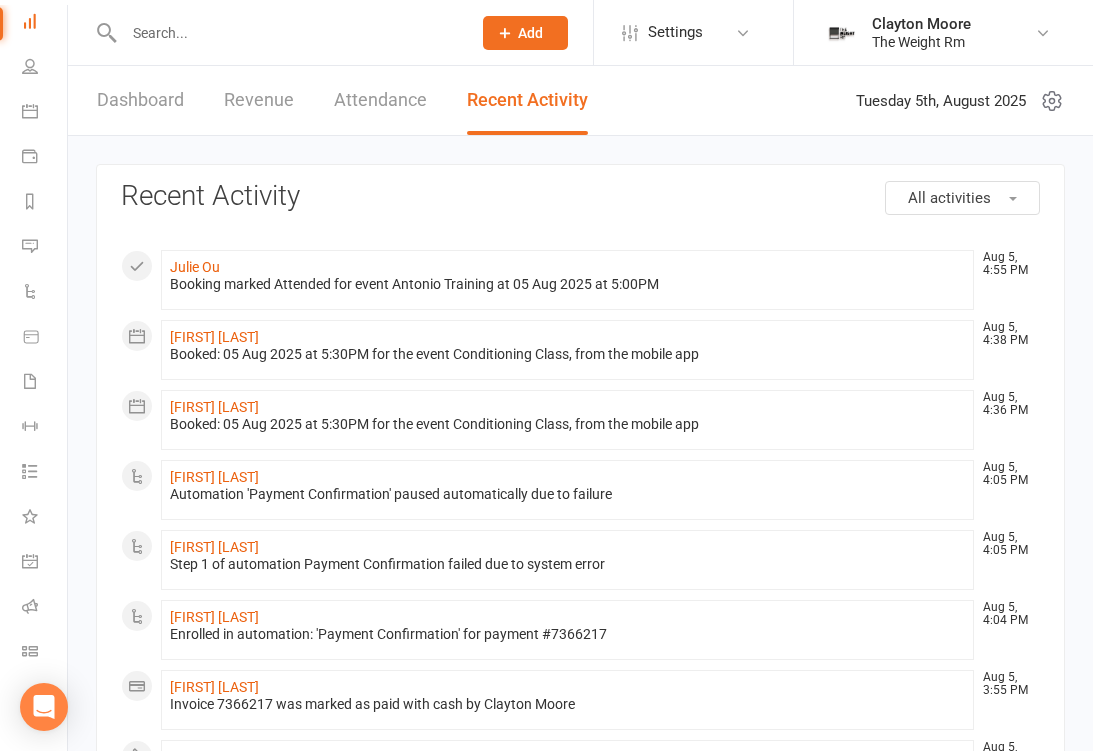click at bounding box center (30, 561) 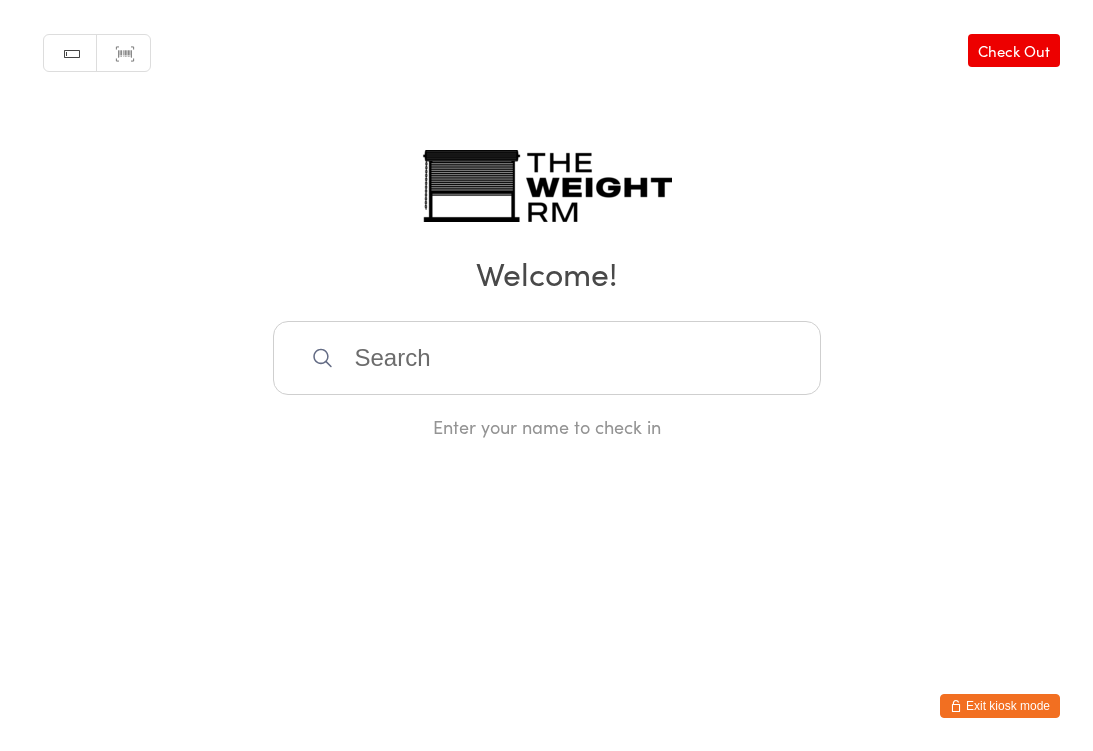 scroll, scrollTop: 0, scrollLeft: 0, axis: both 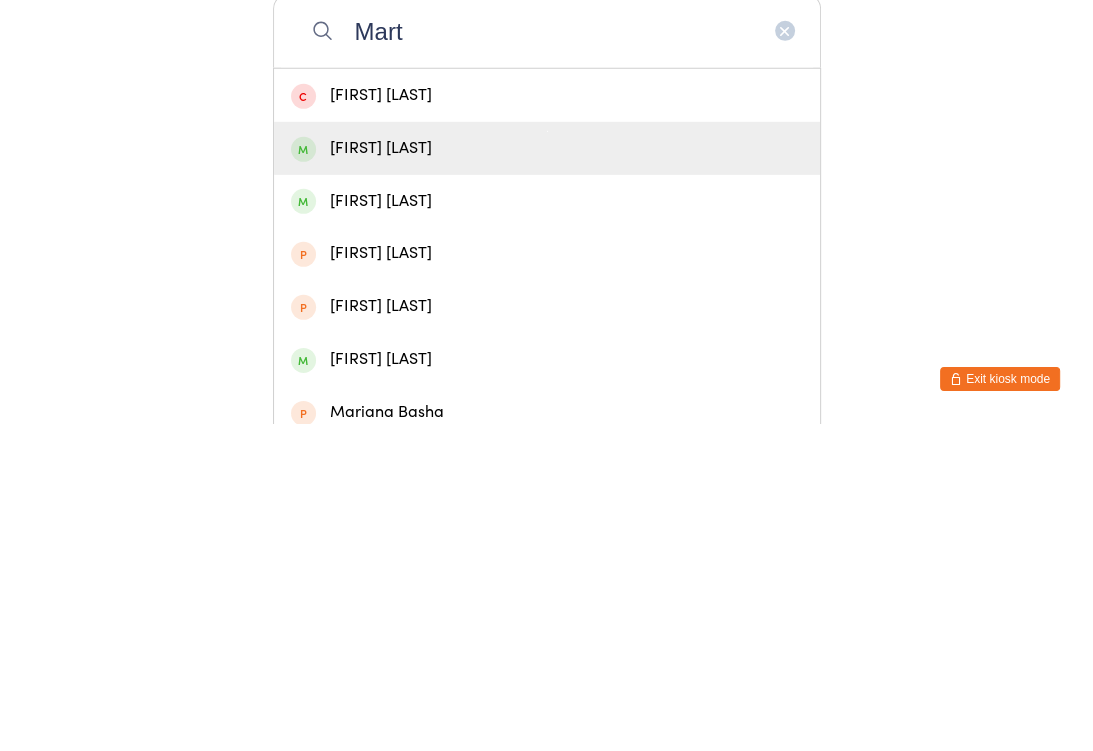 type on "Mart" 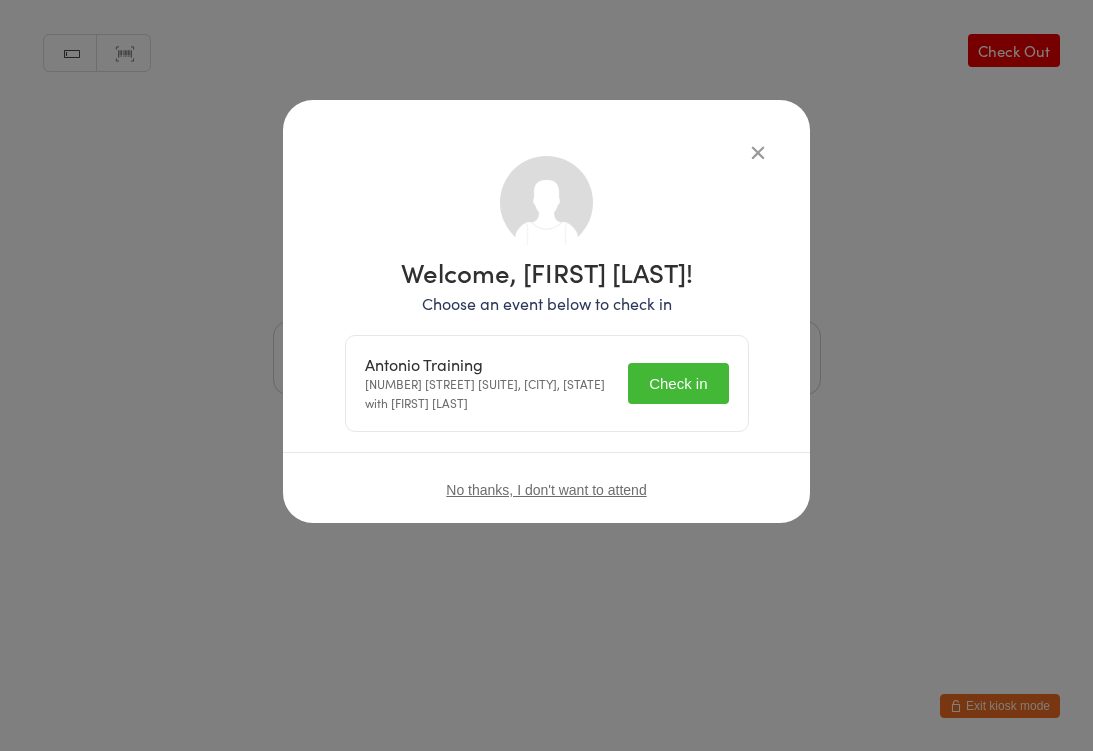 click on "Check in" at bounding box center (678, 383) 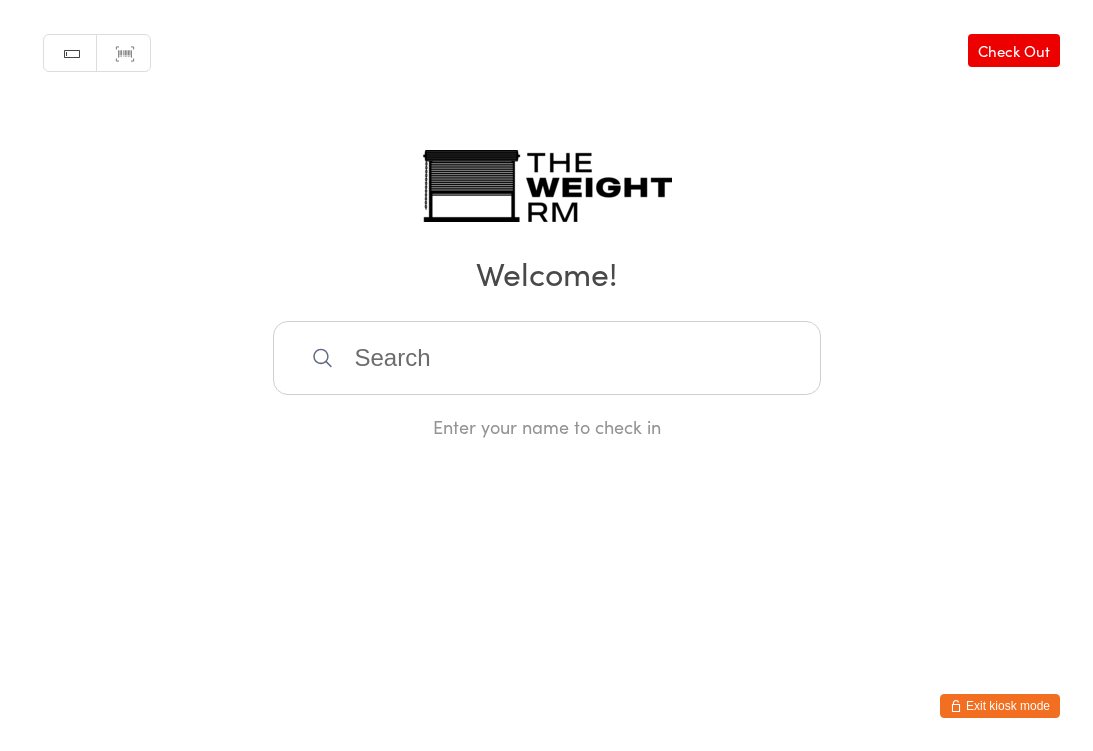 click at bounding box center (547, 358) 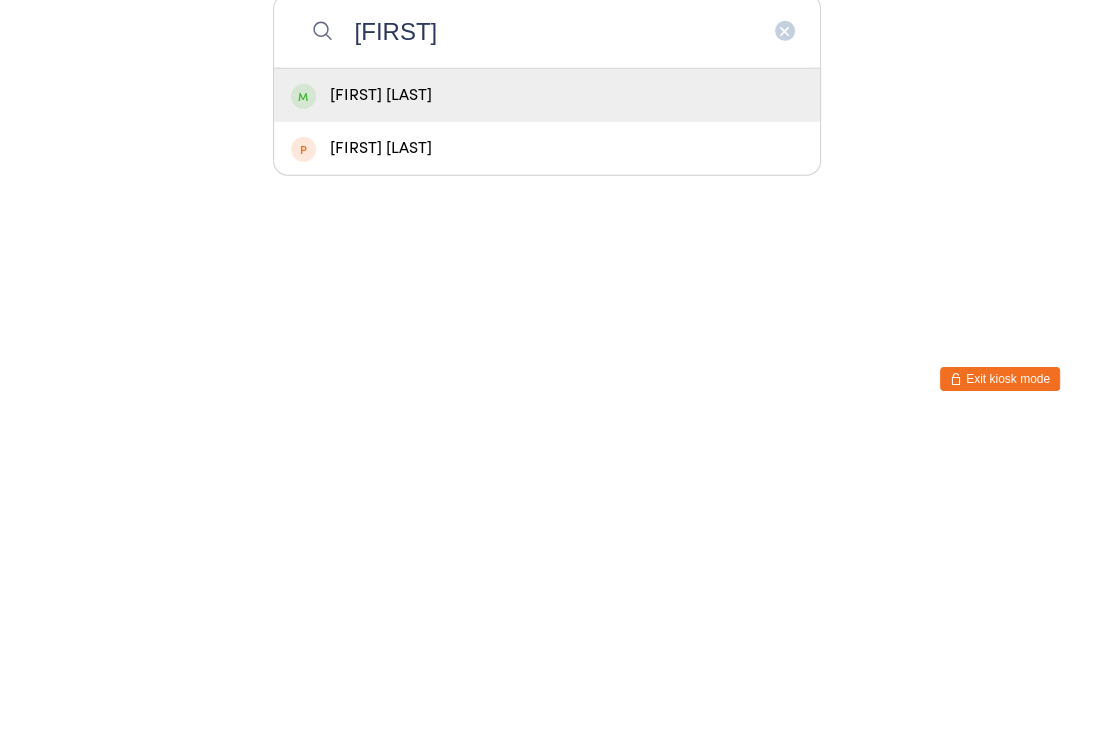 type on "Diane" 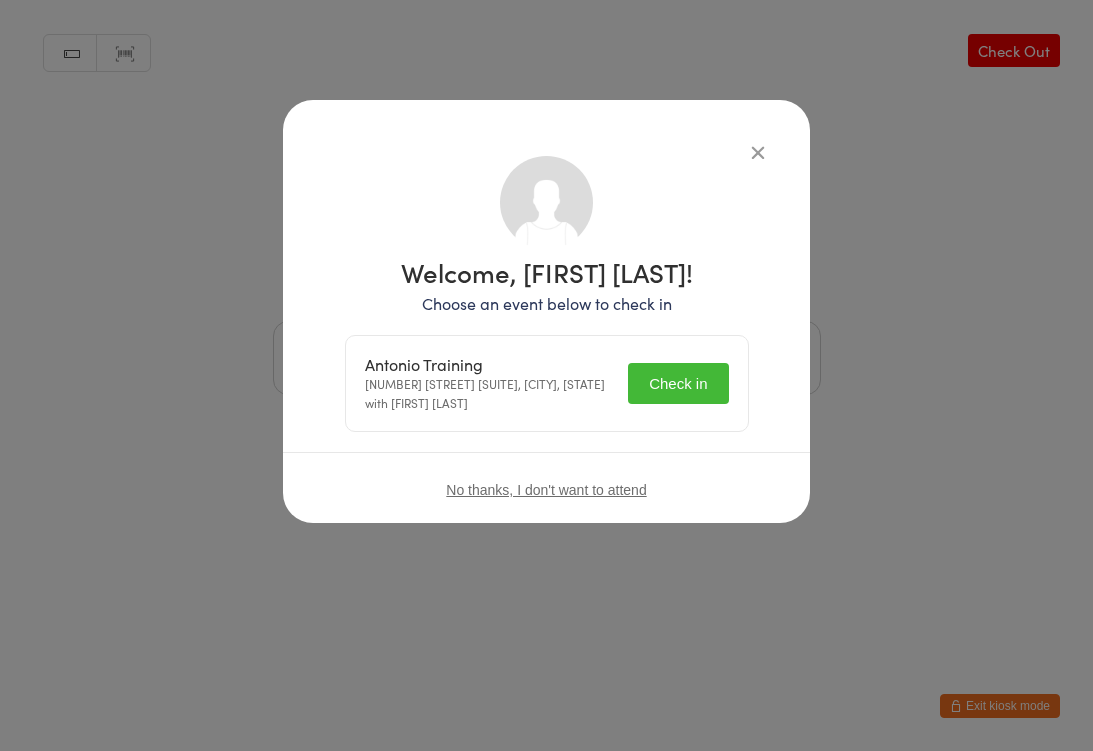 click on "Check in" at bounding box center (678, 383) 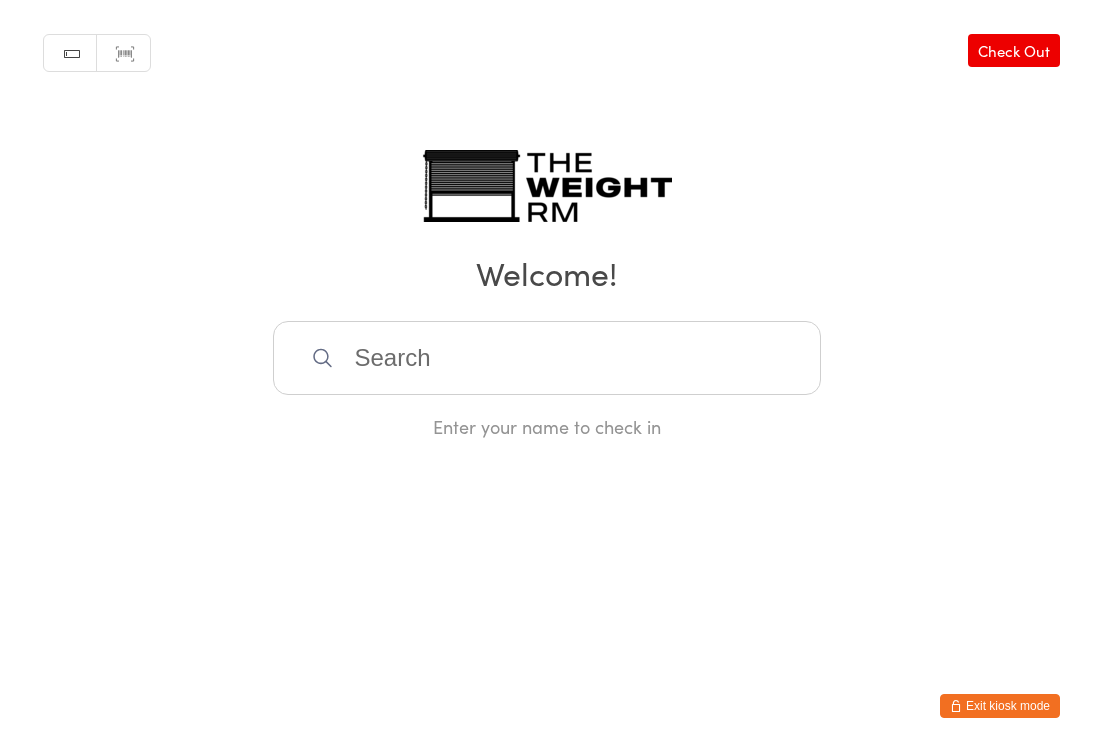 click at bounding box center (547, 358) 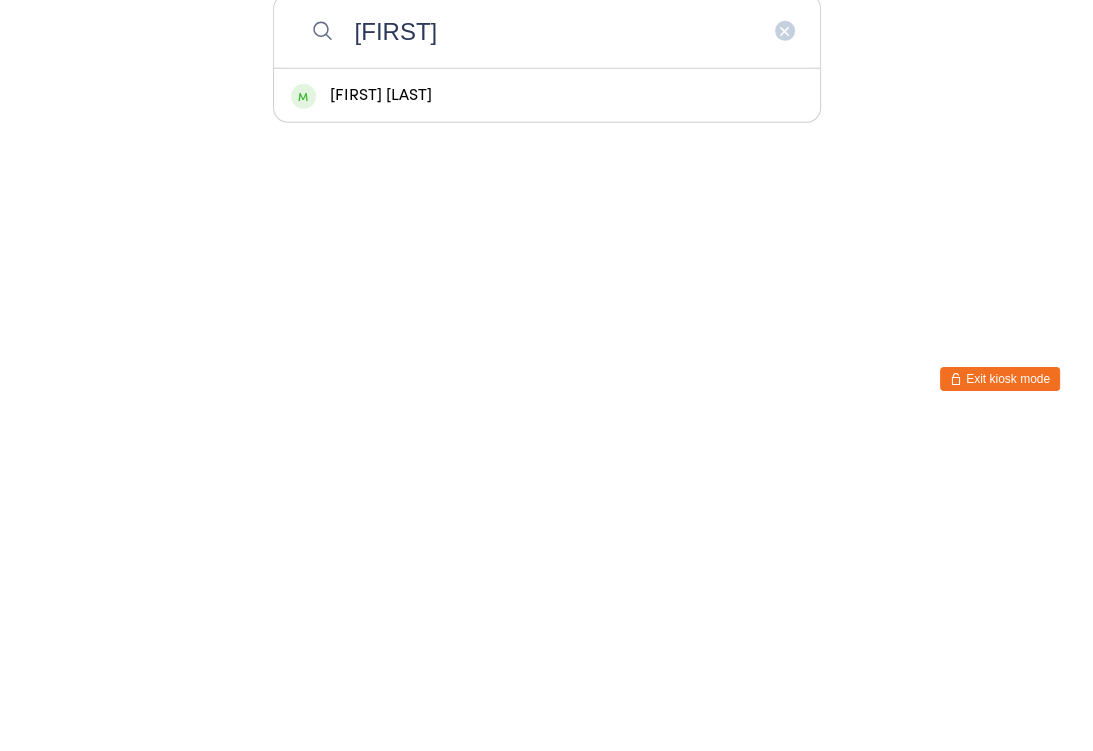type on "Tere" 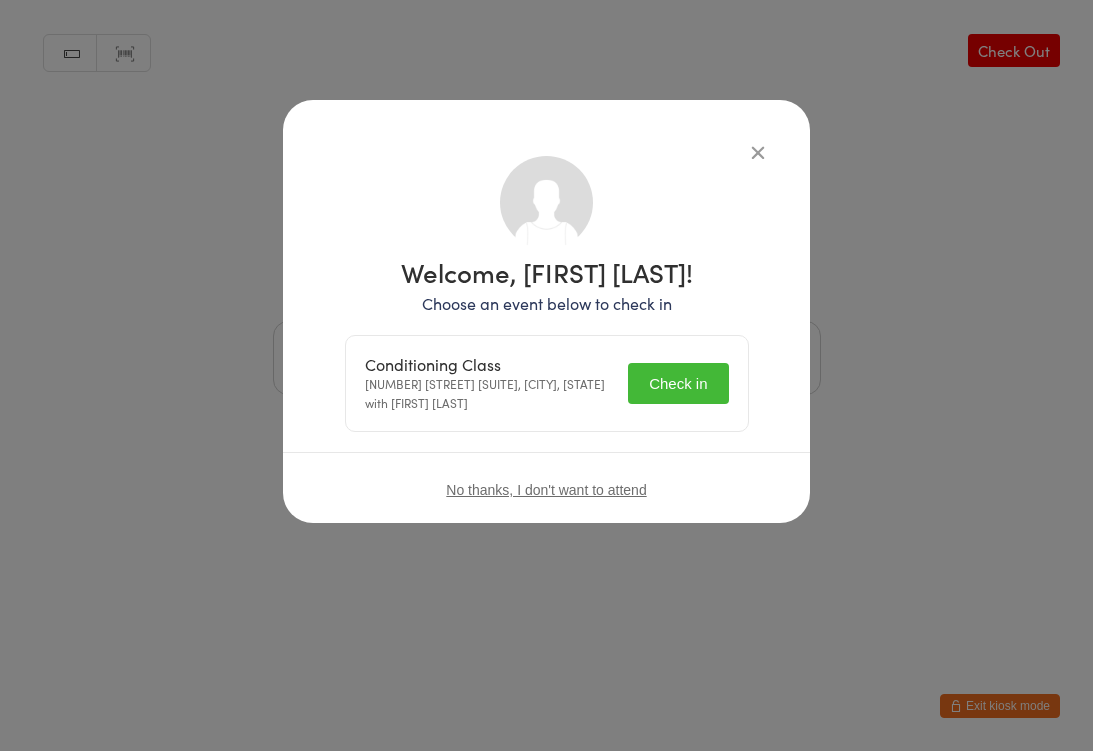 click on "Check in" at bounding box center [678, 383] 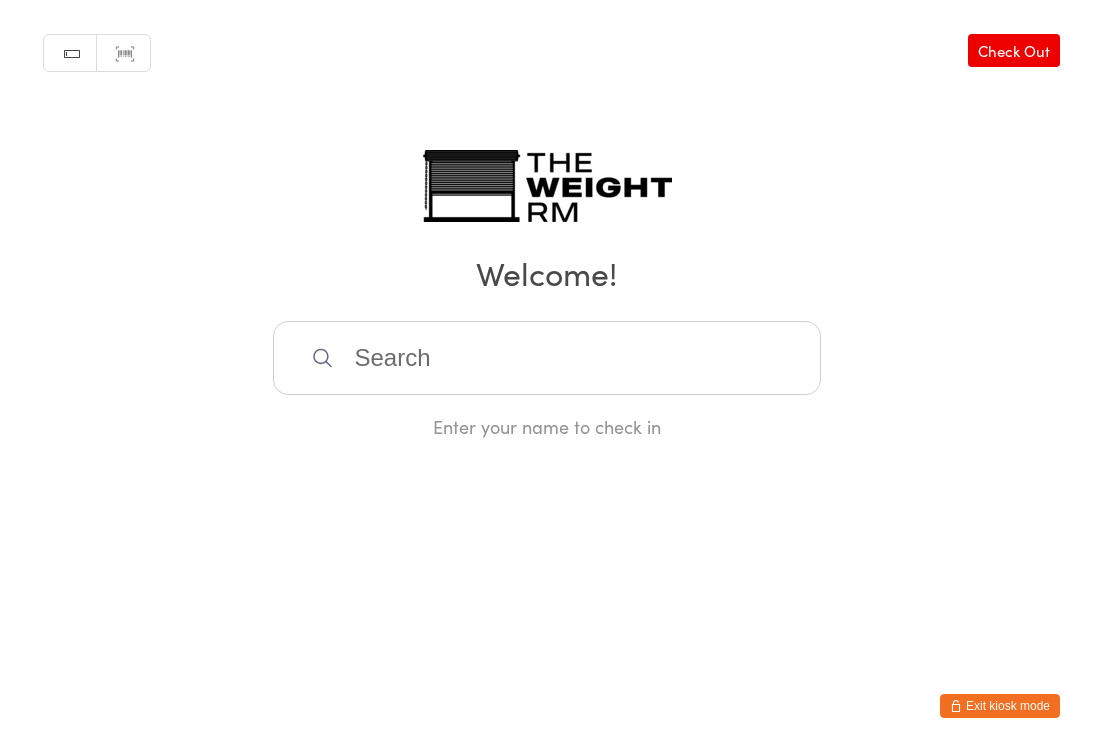 click at bounding box center [547, 358] 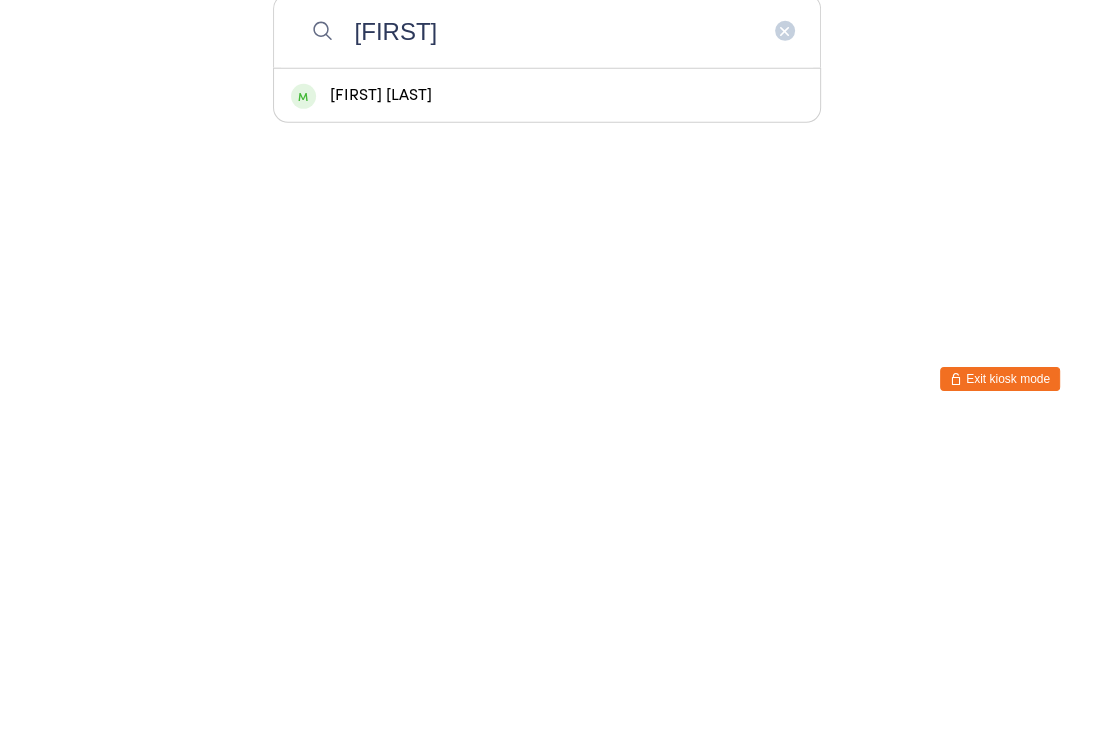 type on "Kerri" 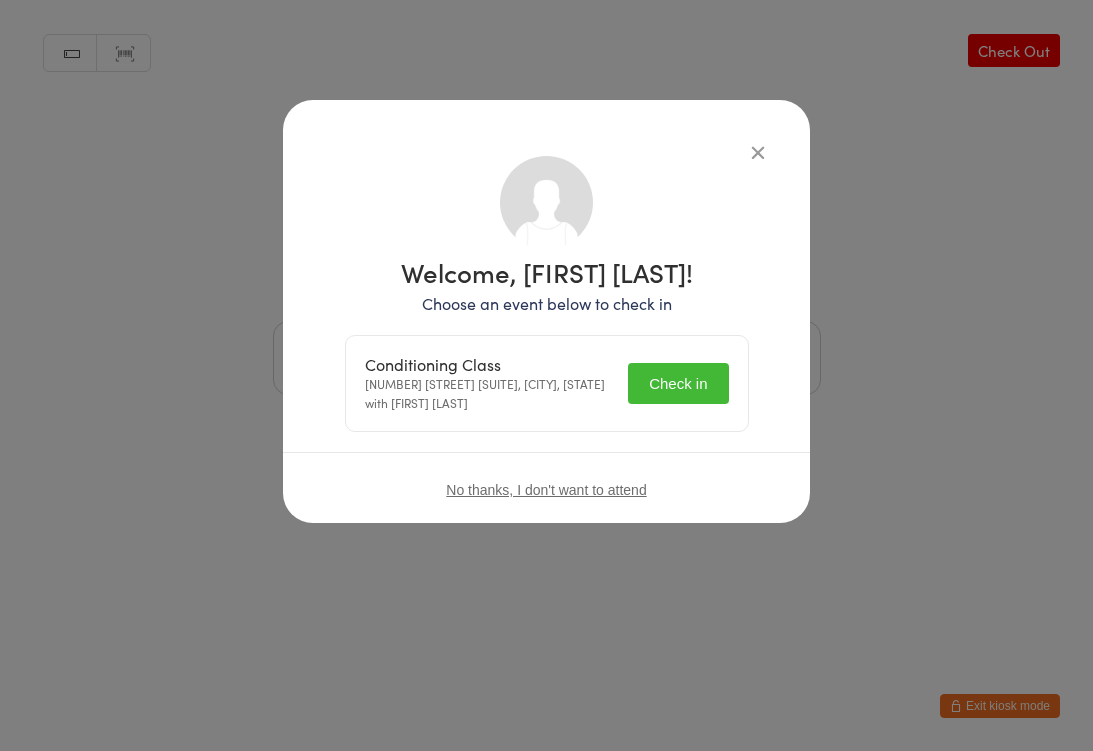 click on "Check in" at bounding box center [678, 383] 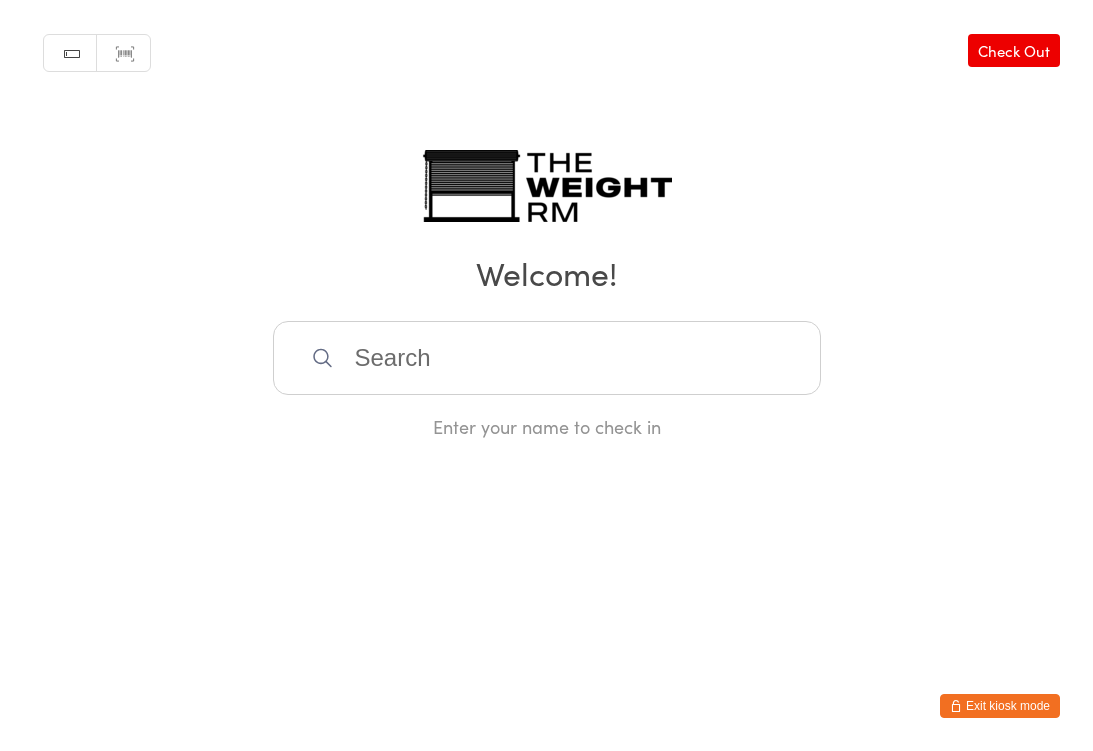 click on "Exit kiosk mode" at bounding box center (1000, 706) 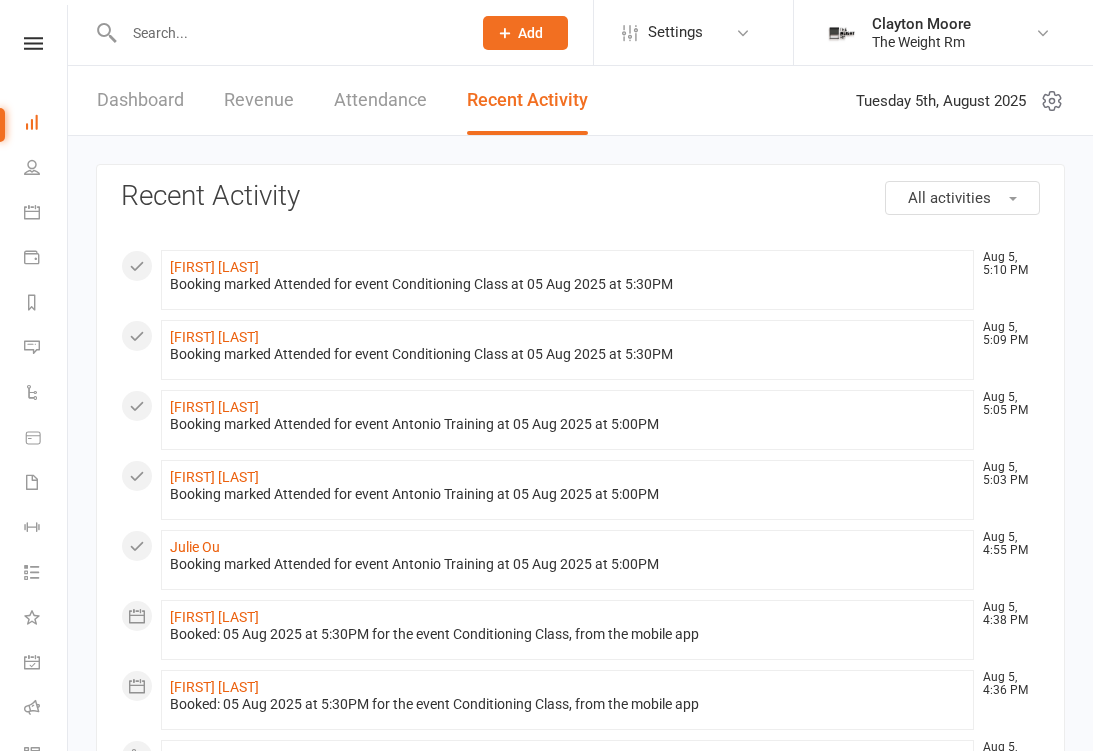scroll, scrollTop: 0, scrollLeft: 0, axis: both 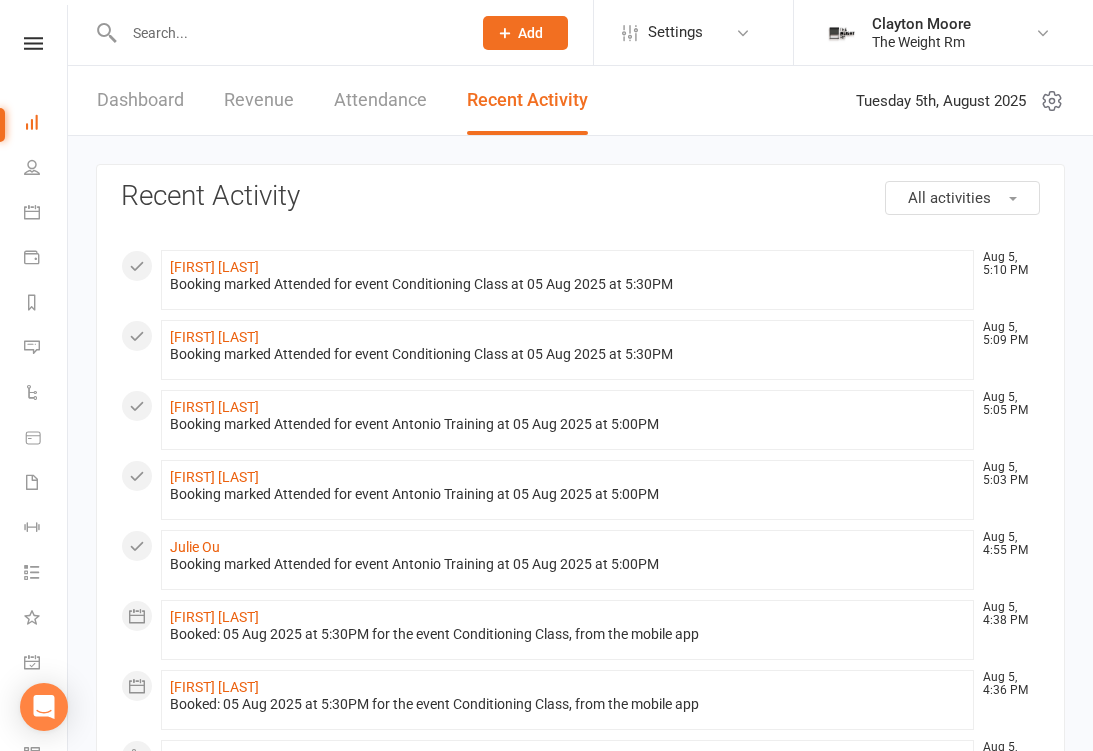 click at bounding box center [32, 212] 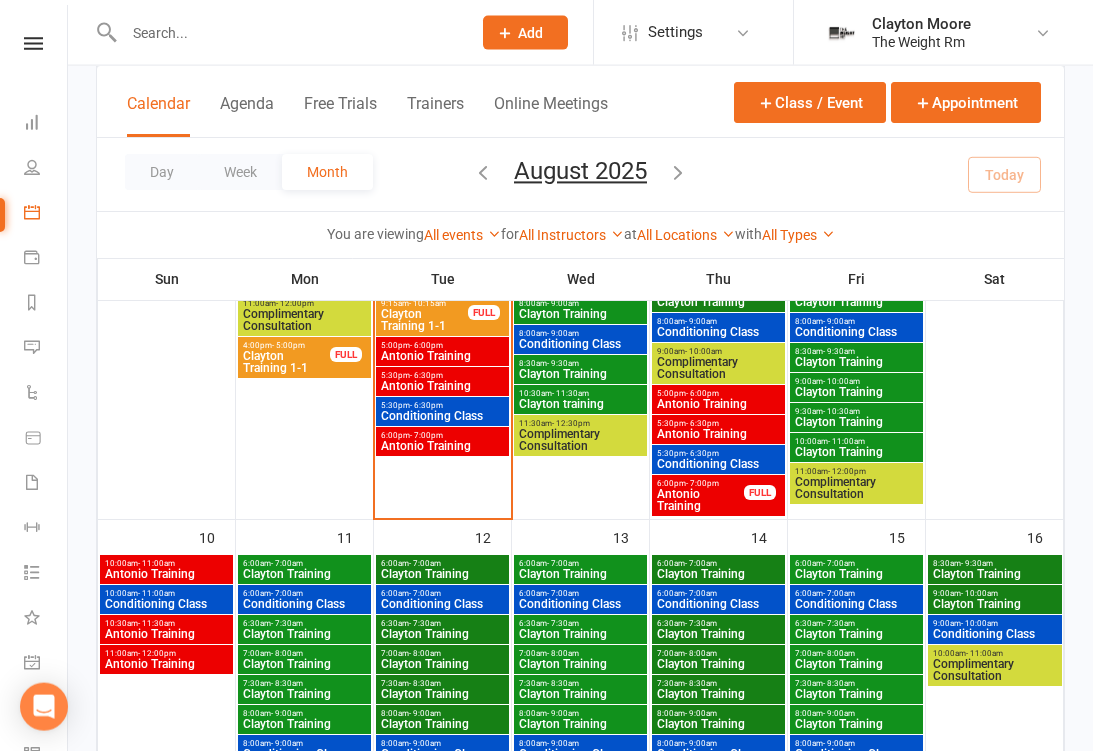 scroll, scrollTop: 759, scrollLeft: 0, axis: vertical 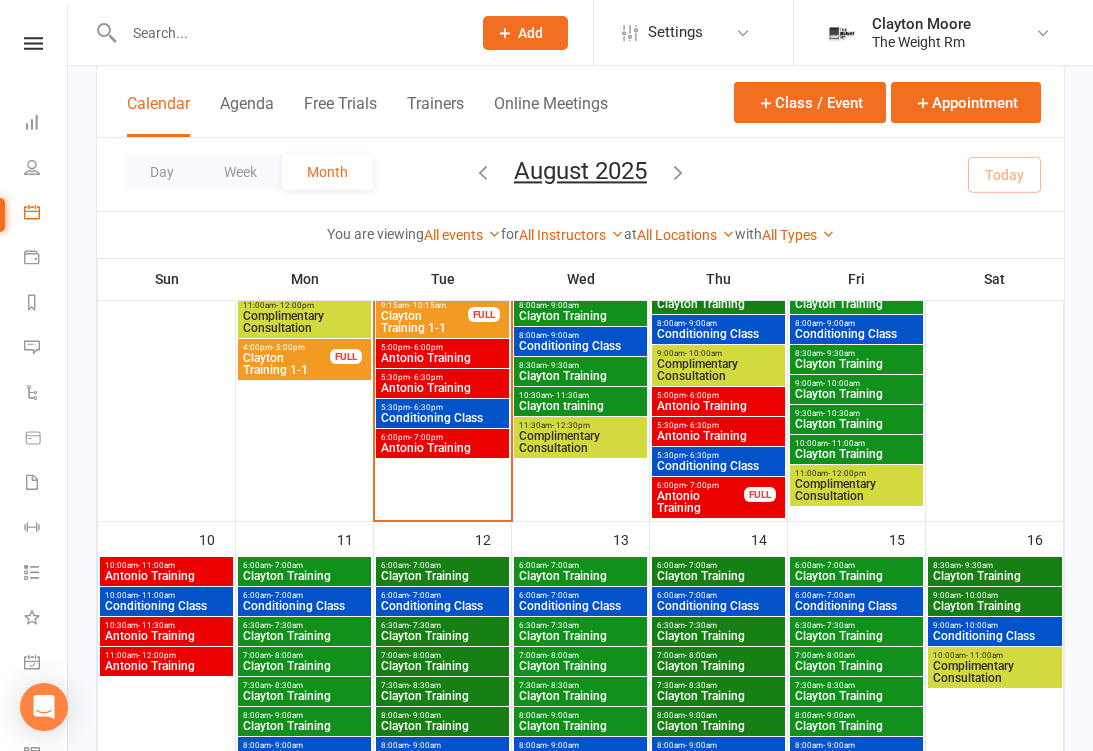 click on "Antonio Training" at bounding box center [442, 448] 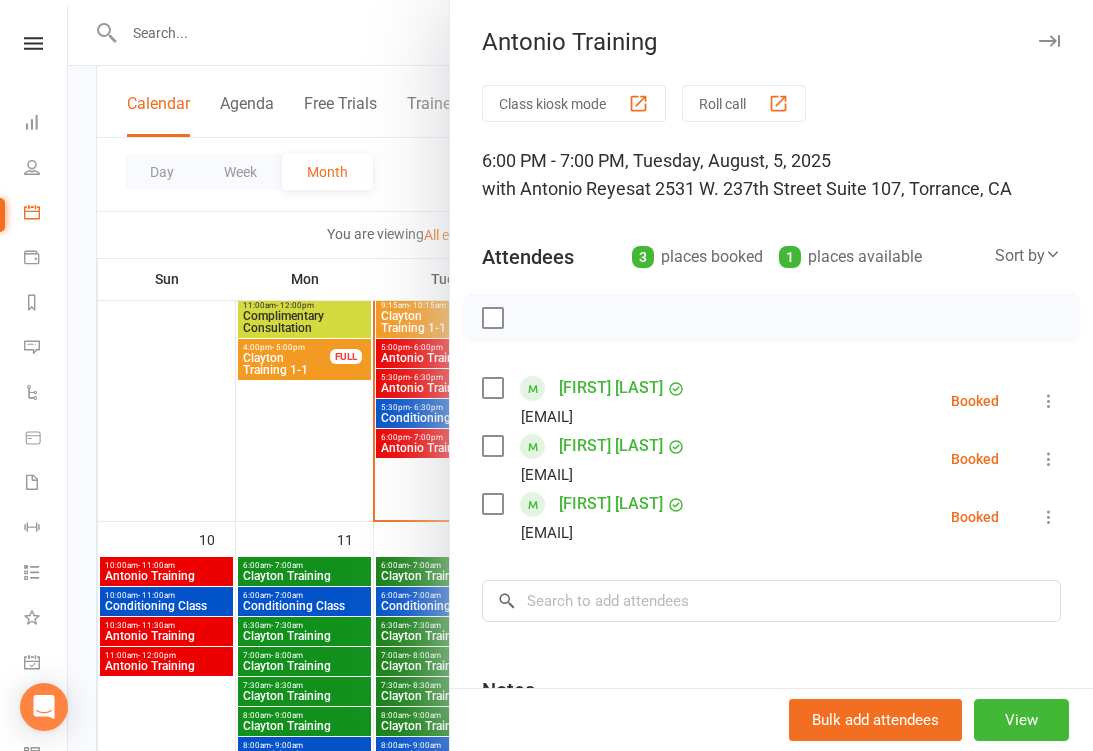 click at bounding box center (580, 375) 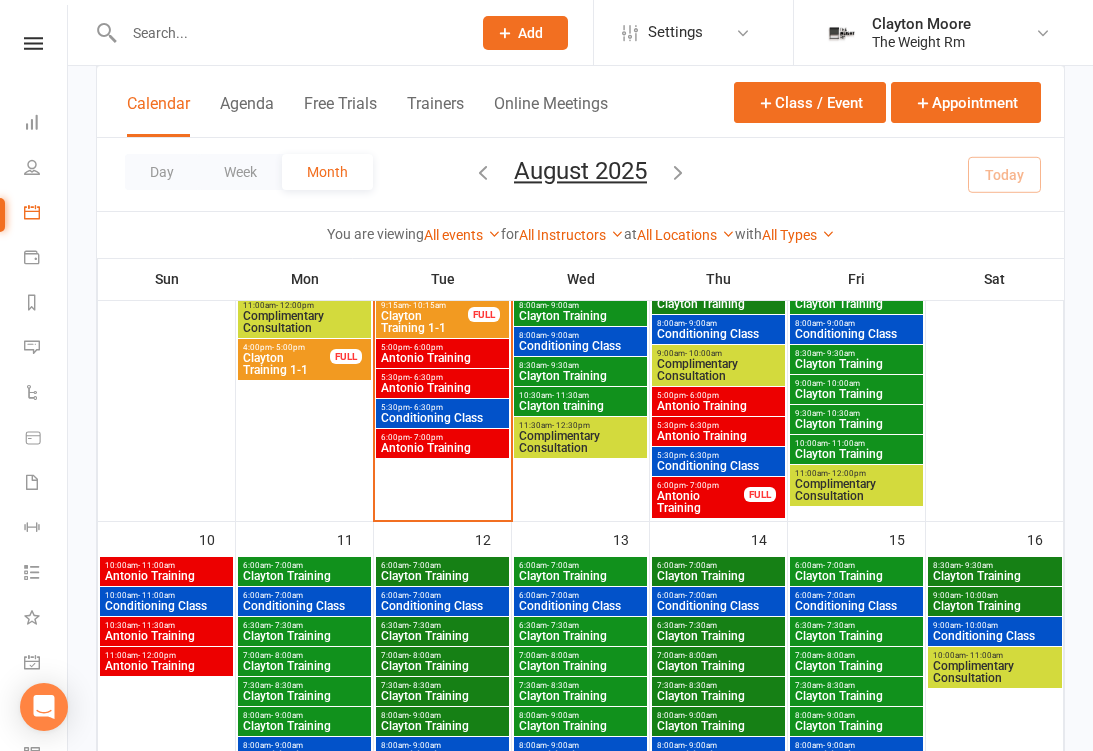 click on "- 6:30pm" at bounding box center [426, 377] 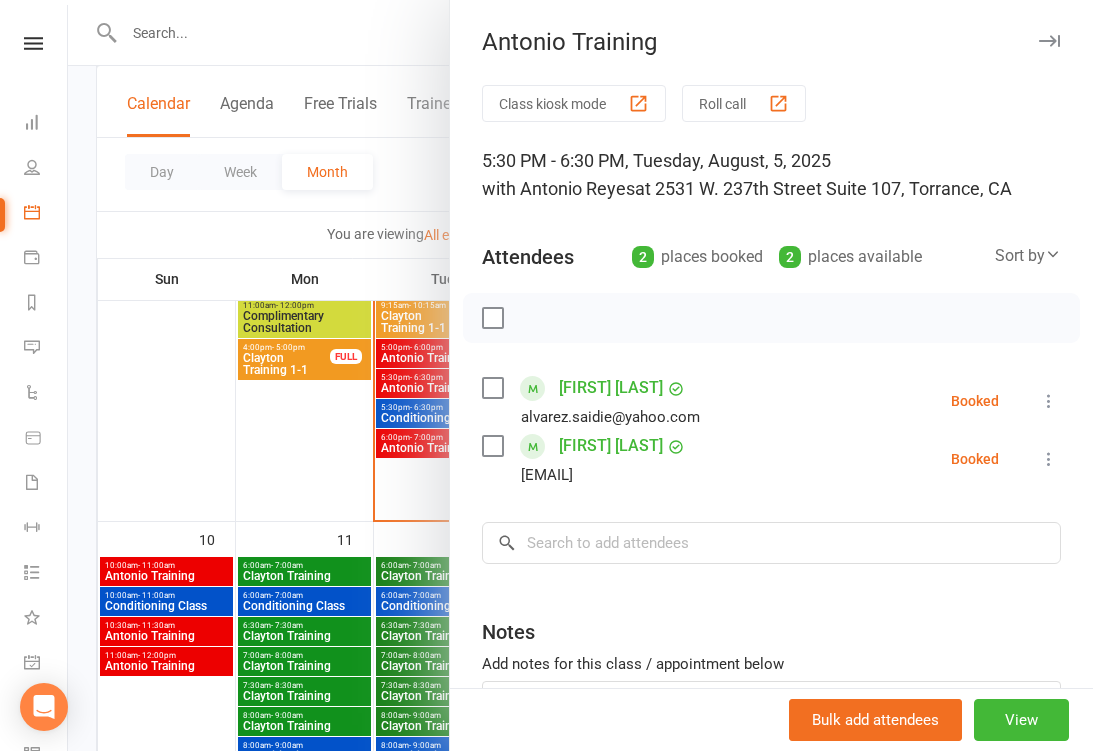 click on "Saidie Alvarez" at bounding box center (611, 388) 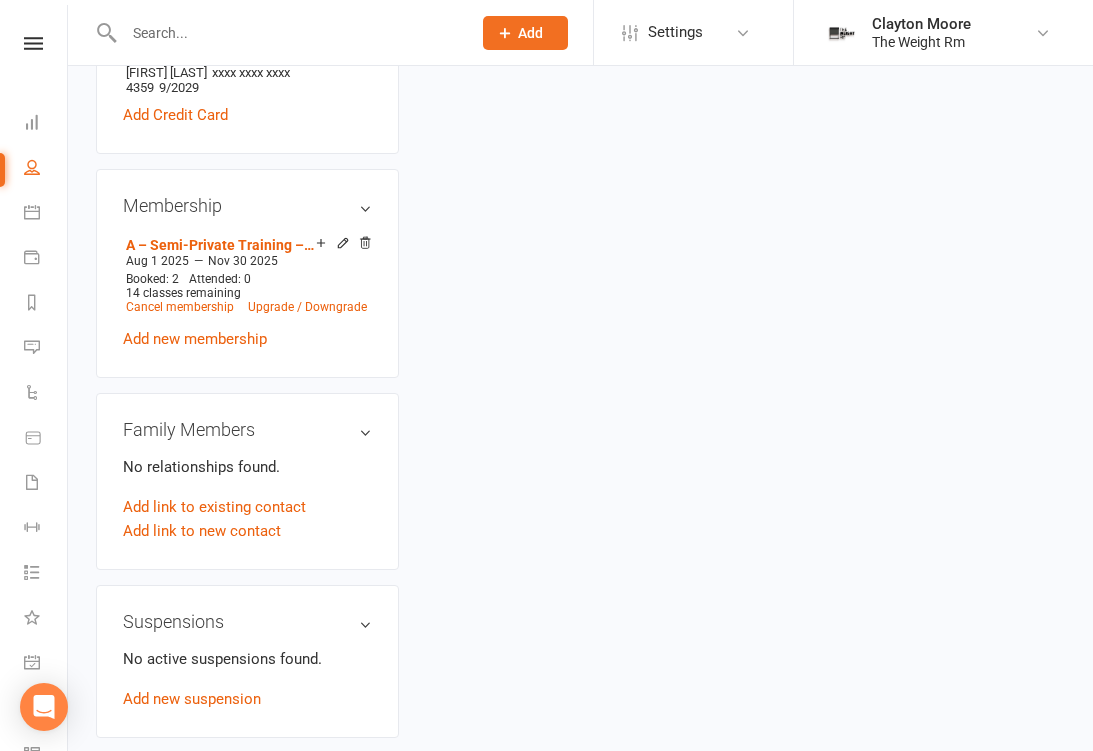scroll, scrollTop: 0, scrollLeft: 0, axis: both 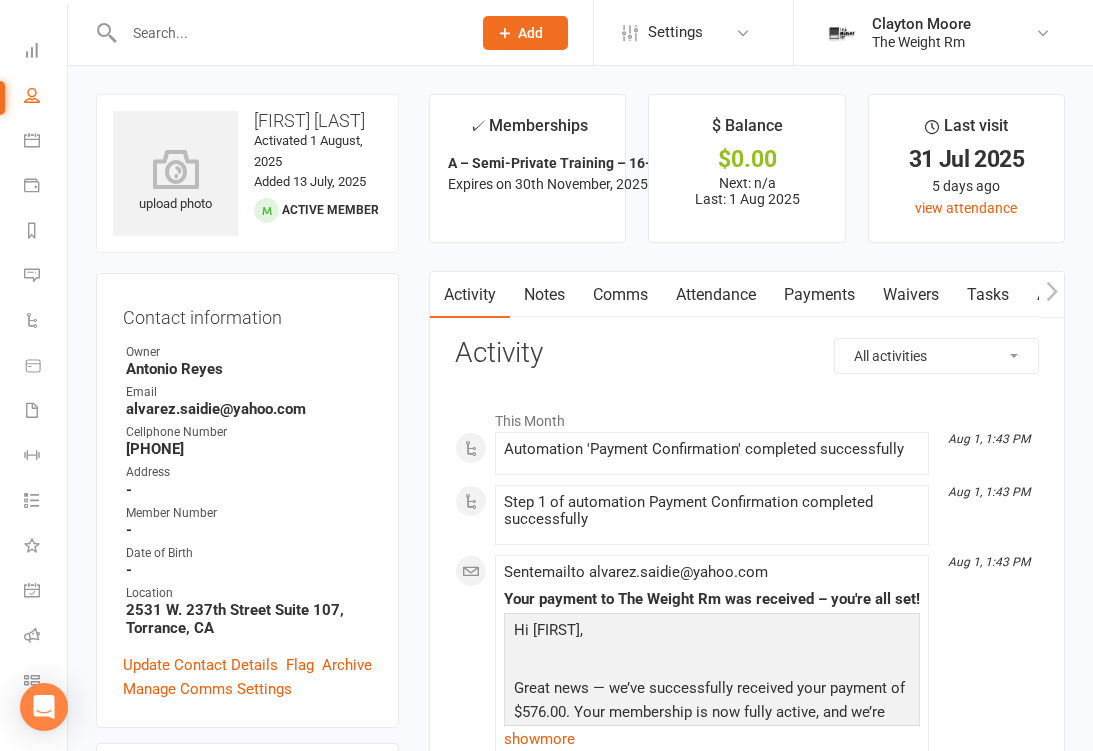 click at bounding box center (32, 590) 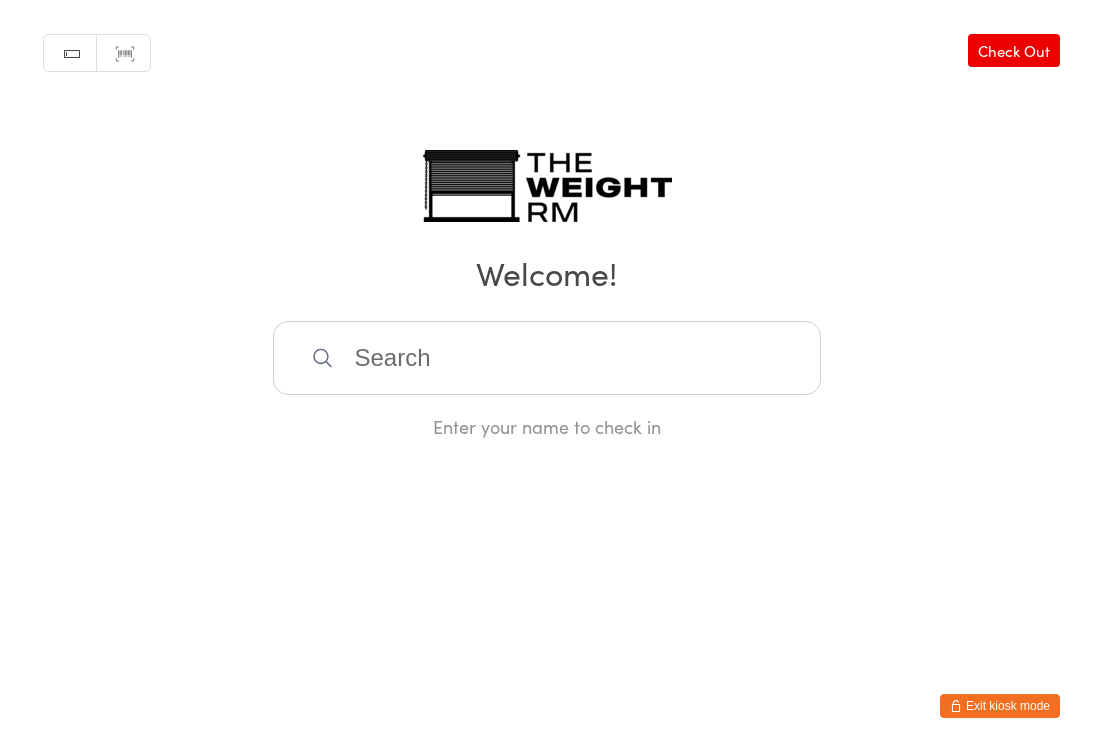 scroll, scrollTop: 0, scrollLeft: 0, axis: both 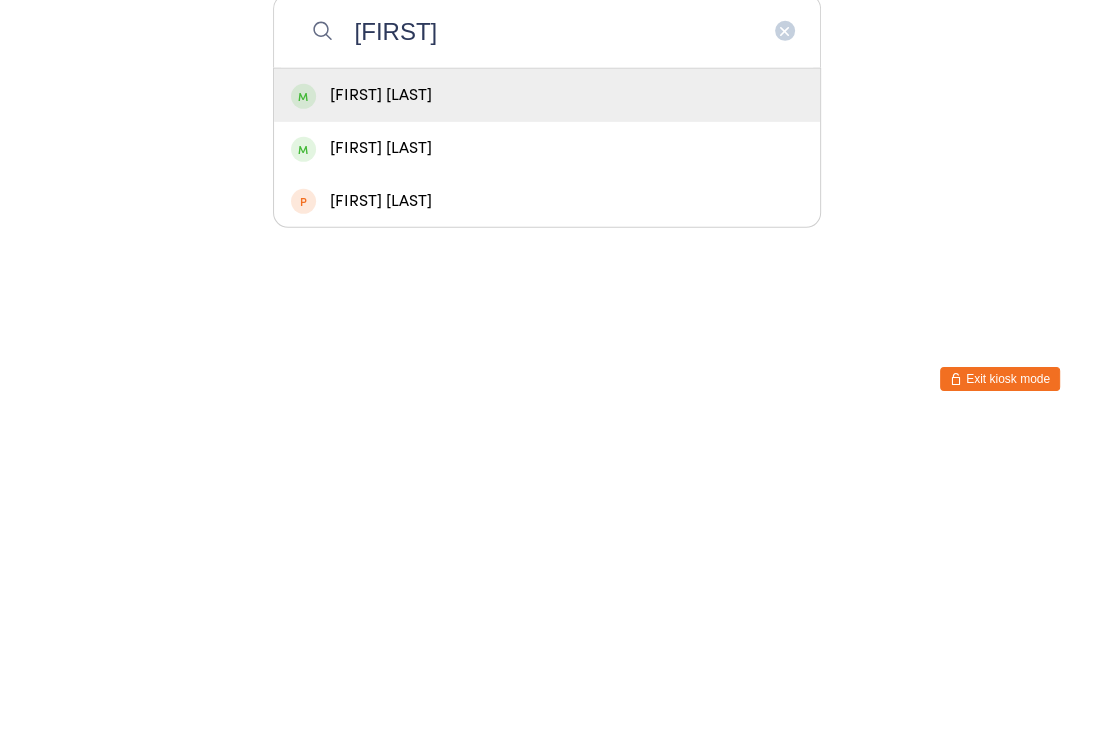 type on "[FIRST]" 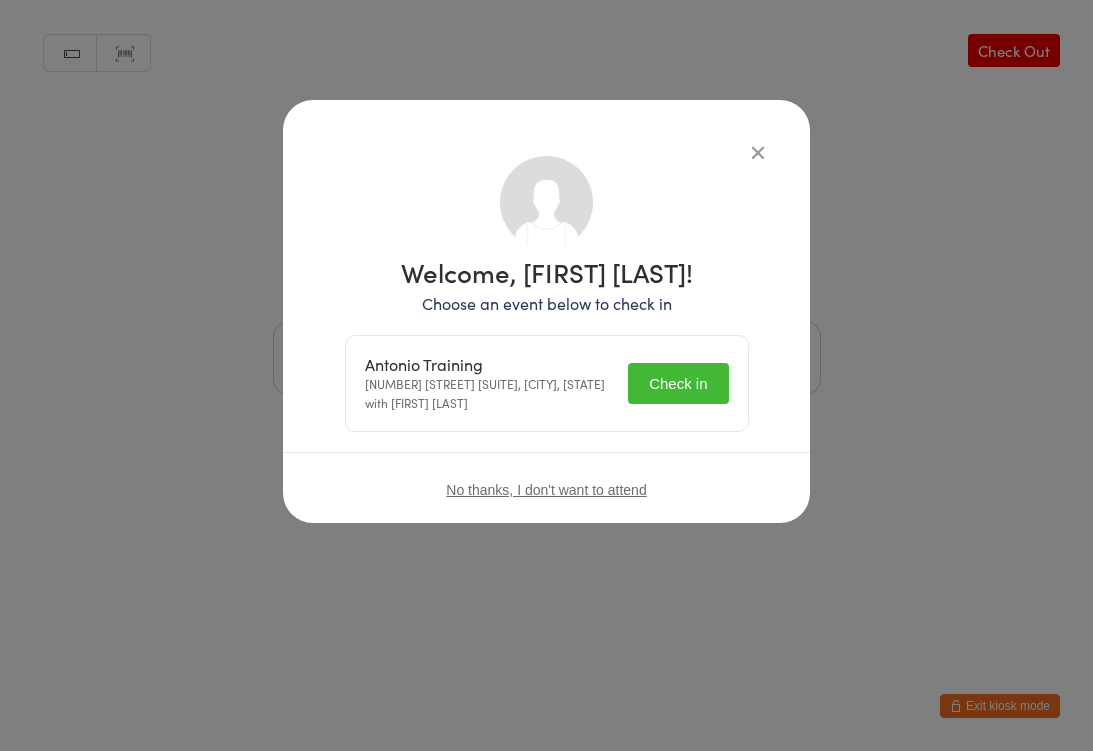 click on "Check in" at bounding box center (678, 383) 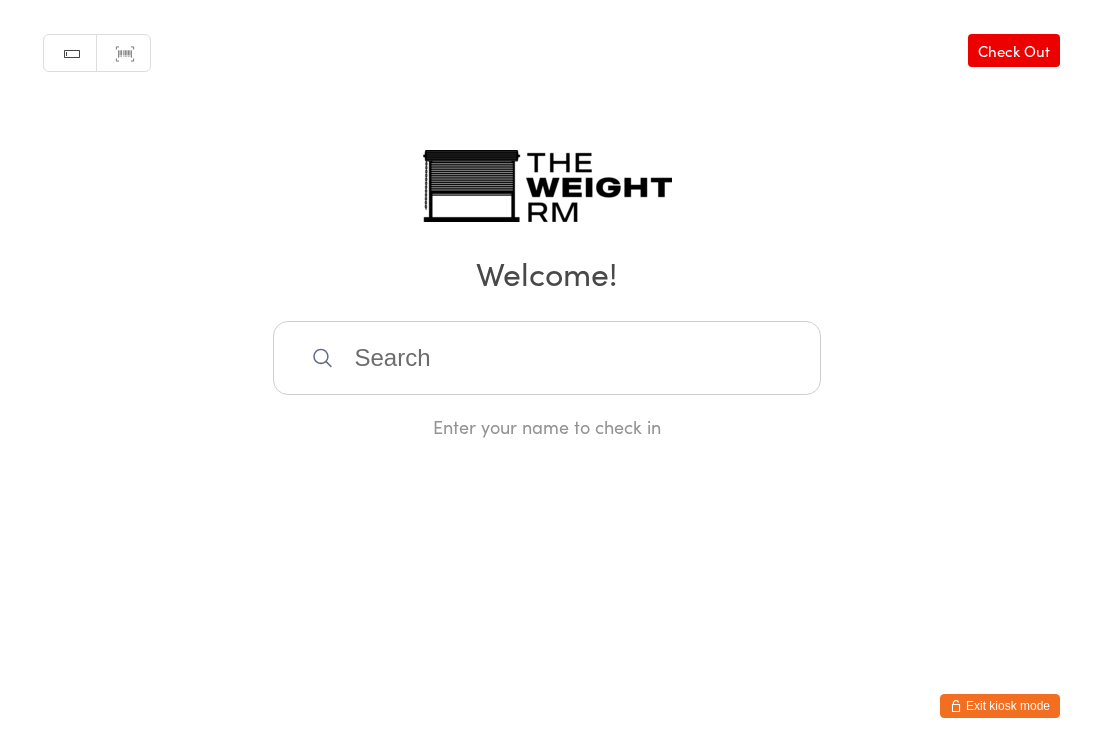 scroll, scrollTop: 0, scrollLeft: 0, axis: both 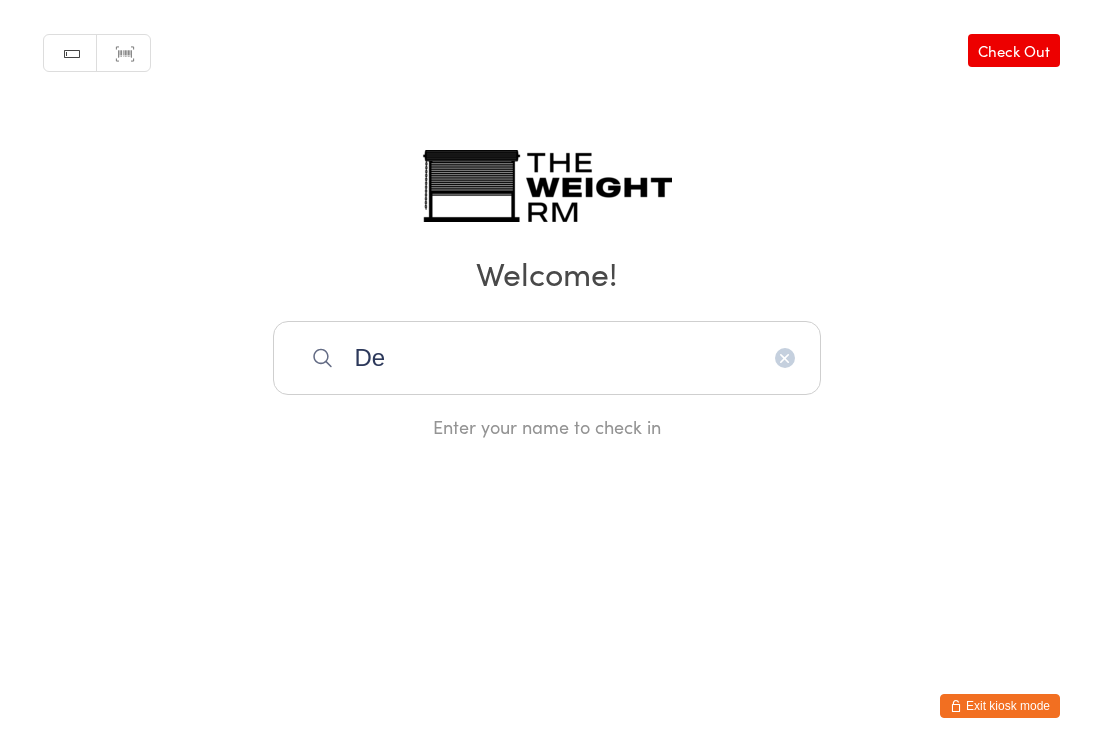 click on "De" at bounding box center [547, 358] 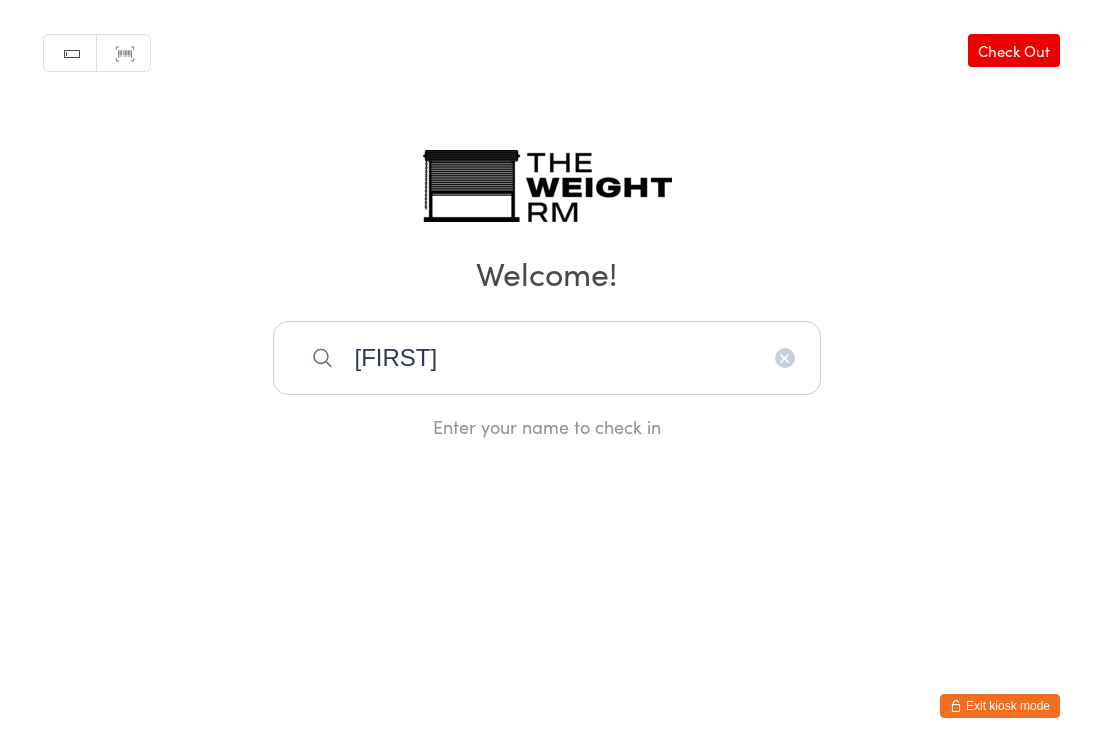 click on "[NAME]" at bounding box center (547, 358) 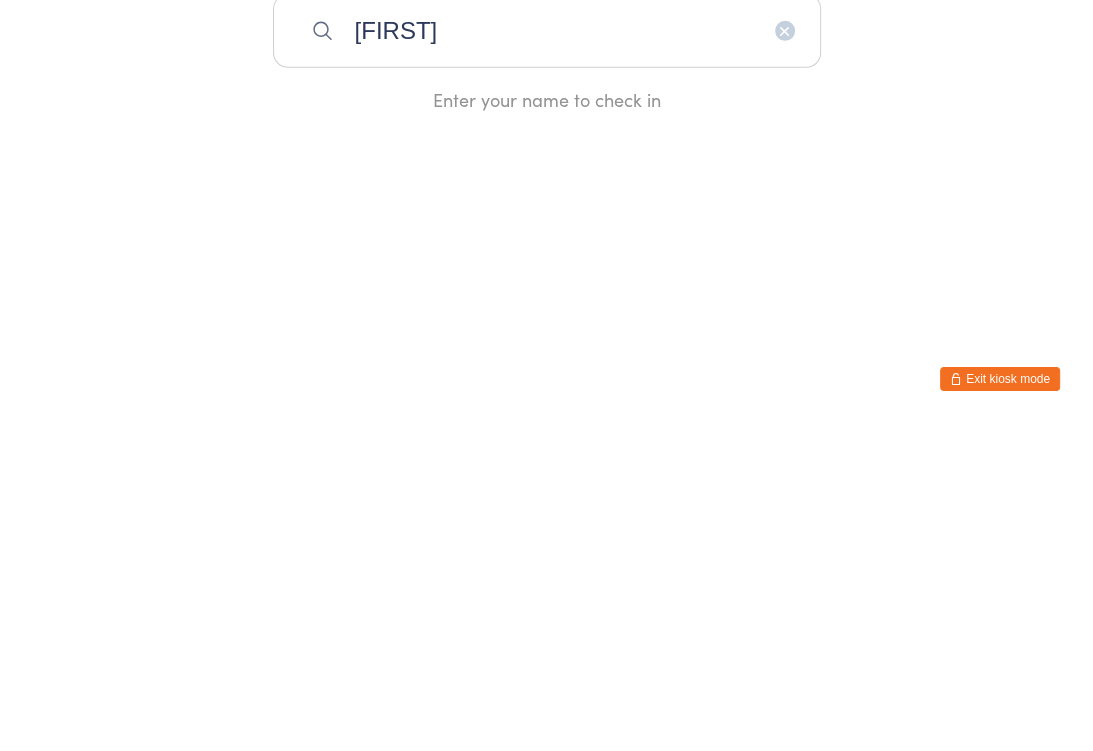 type on "Denise h" 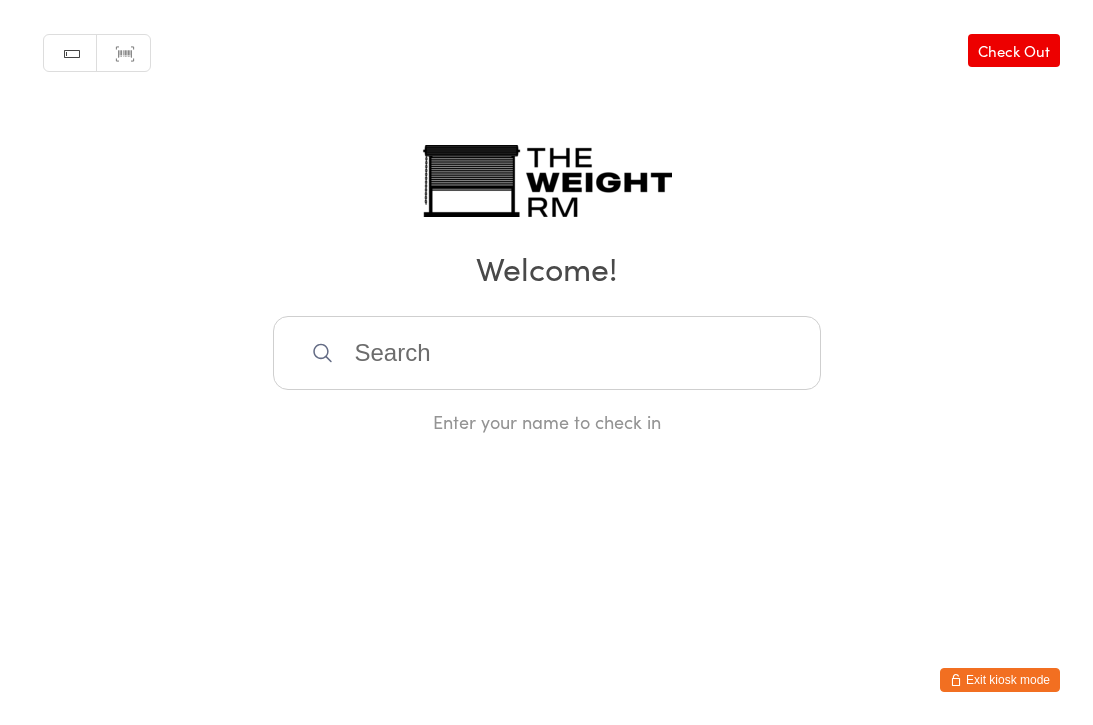 scroll, scrollTop: 0, scrollLeft: 0, axis: both 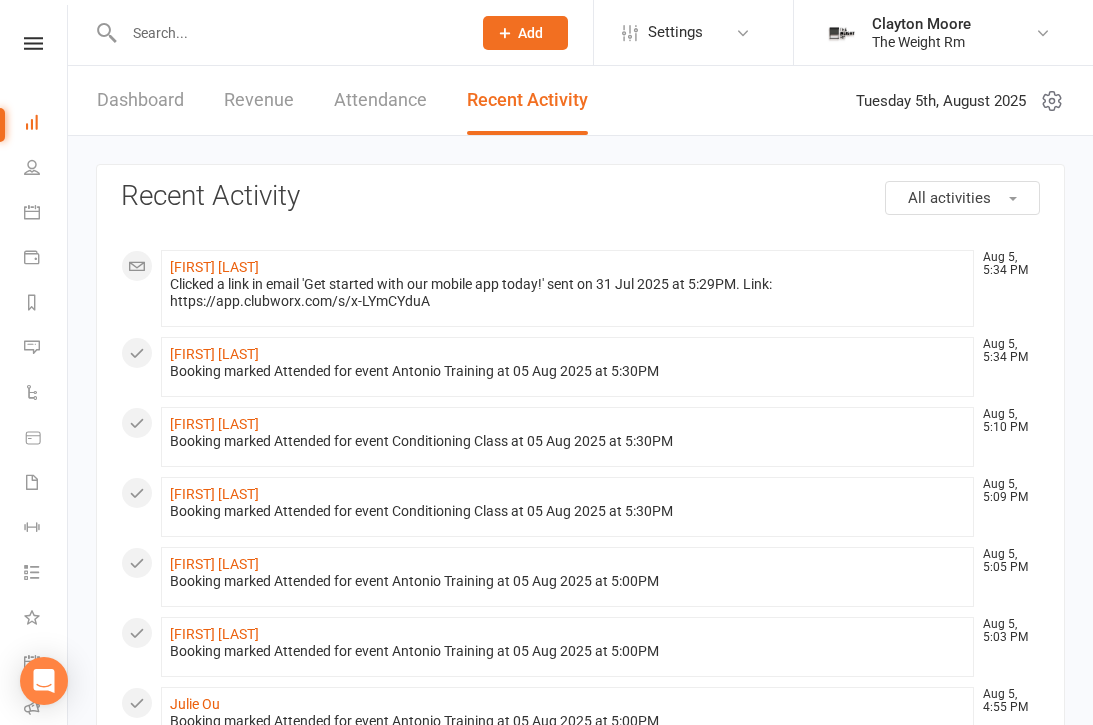 click on "[FIRST] [LAST]" at bounding box center [214, 267] 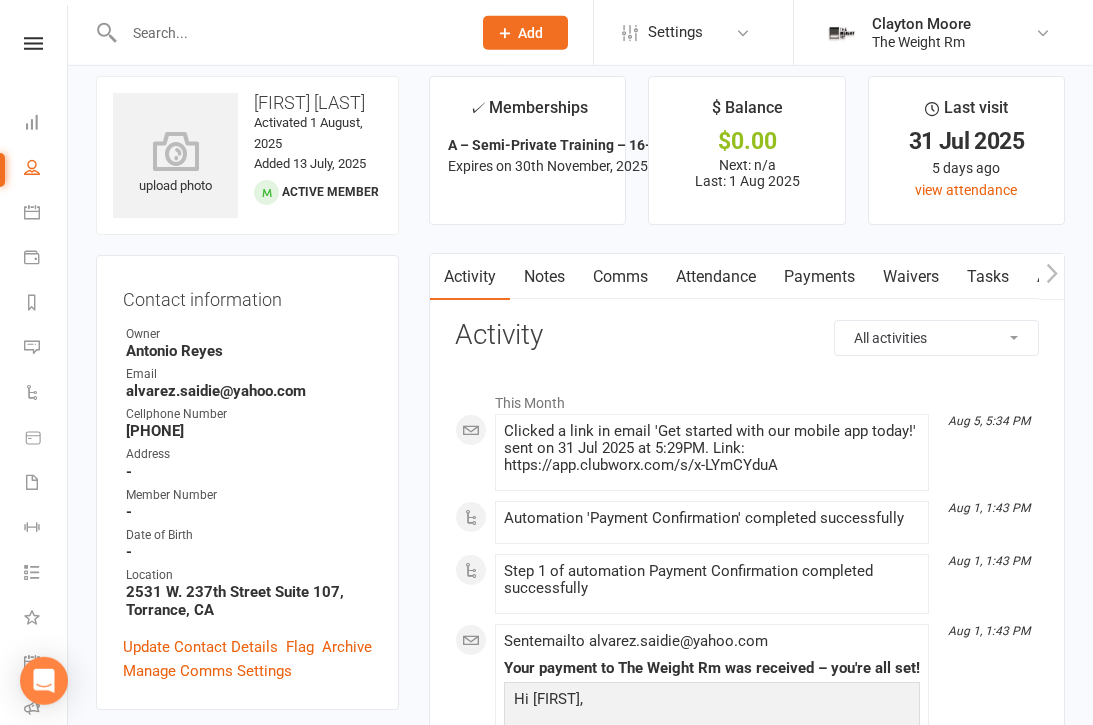 scroll, scrollTop: 19, scrollLeft: 0, axis: vertical 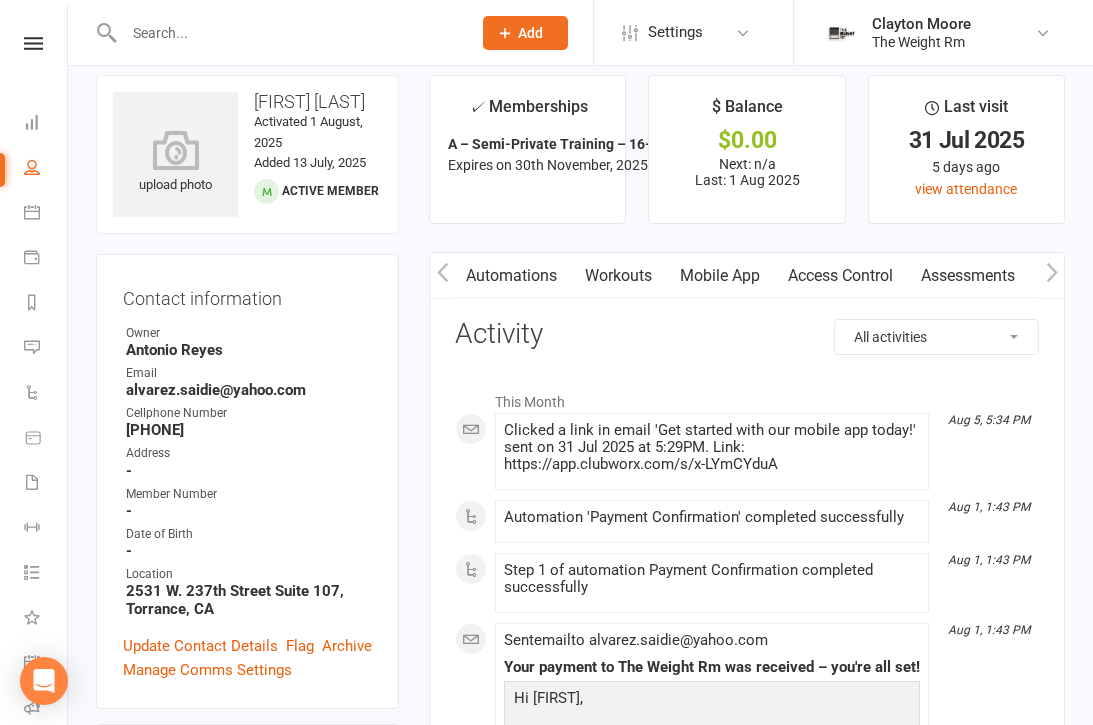click on "Mobile App" at bounding box center [720, 276] 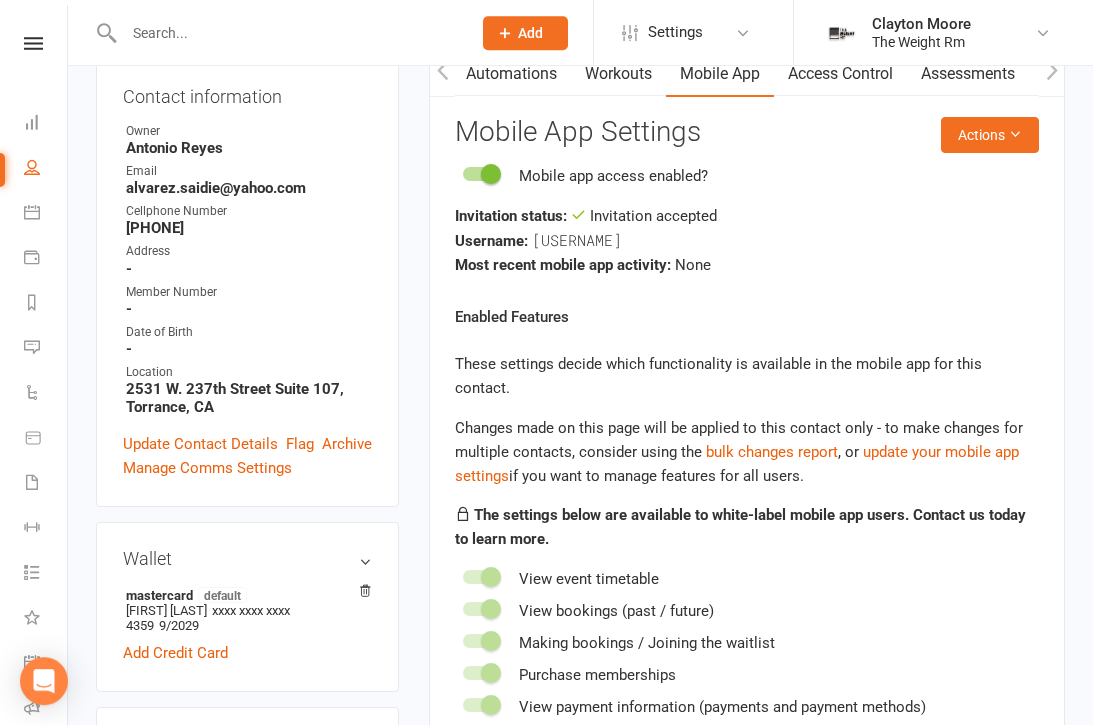 scroll, scrollTop: 221, scrollLeft: 0, axis: vertical 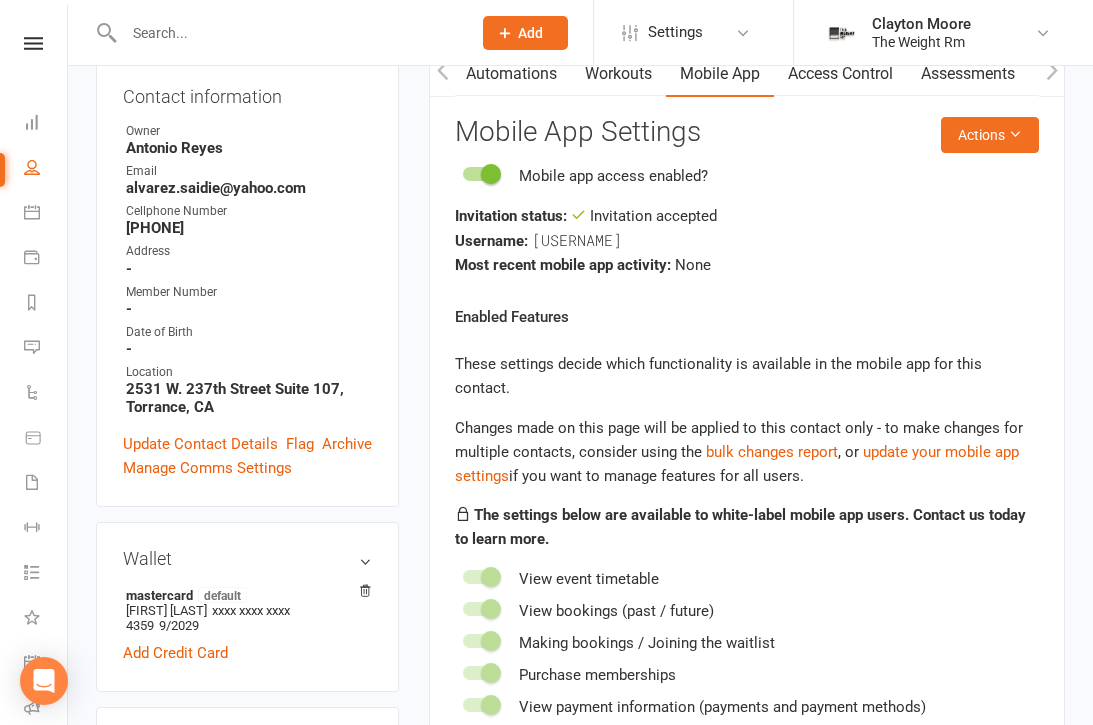 click at bounding box center (32, 662) 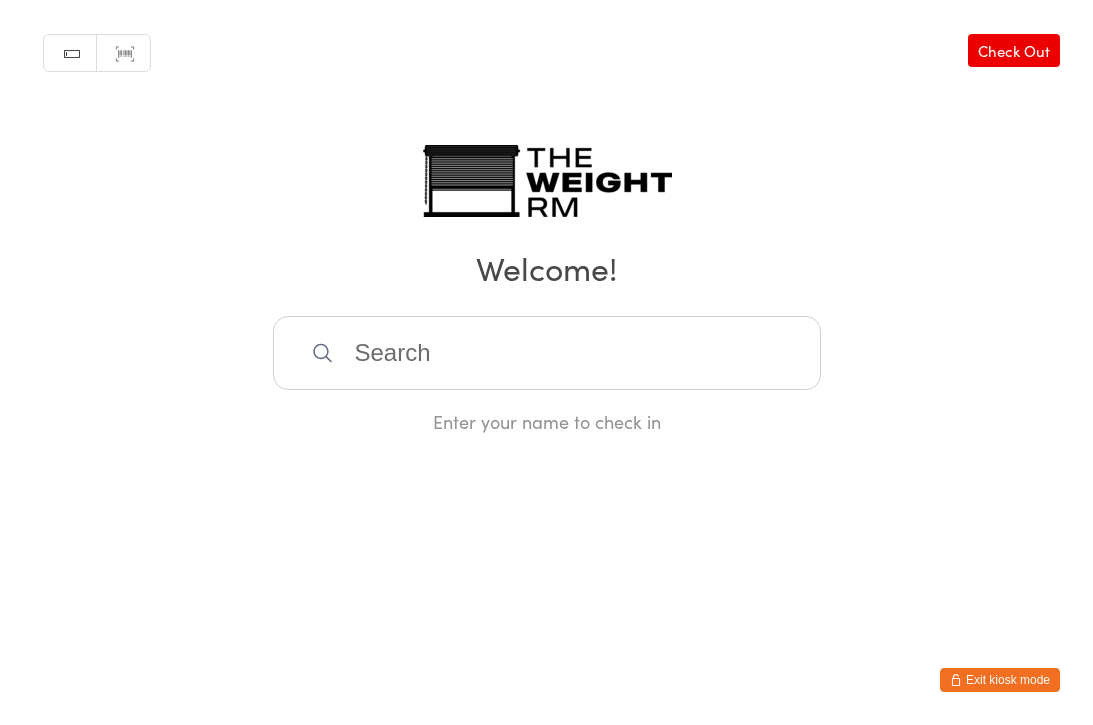 scroll, scrollTop: 0, scrollLeft: 0, axis: both 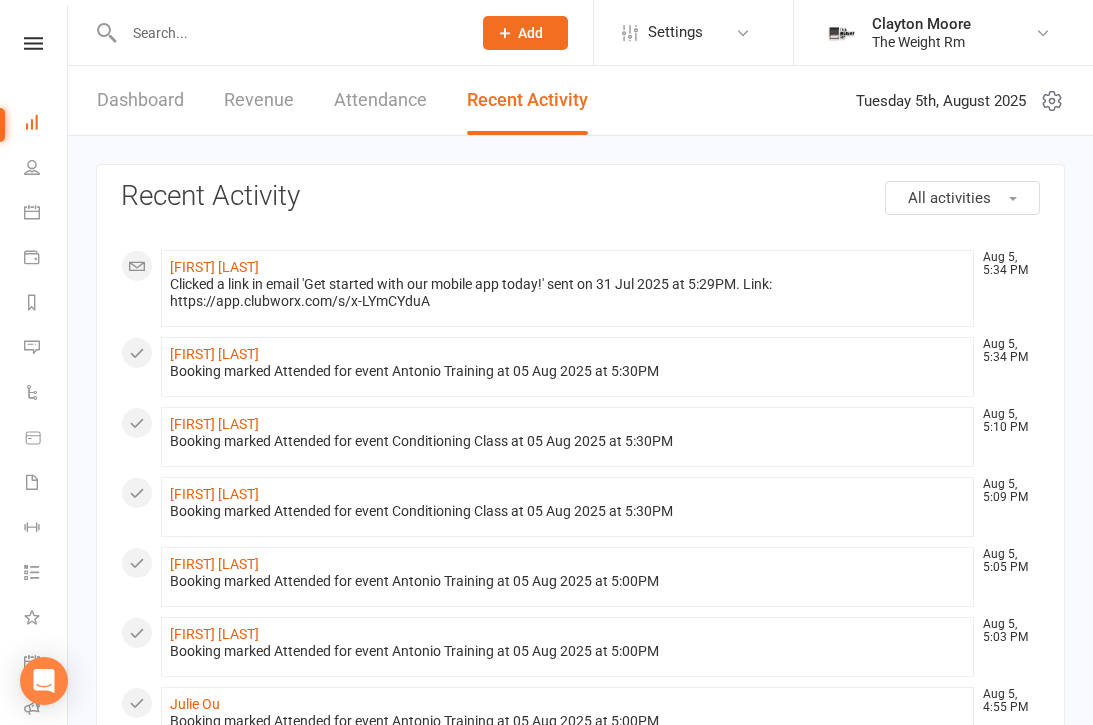 click on "[FIRST] [LAST]" at bounding box center [214, 267] 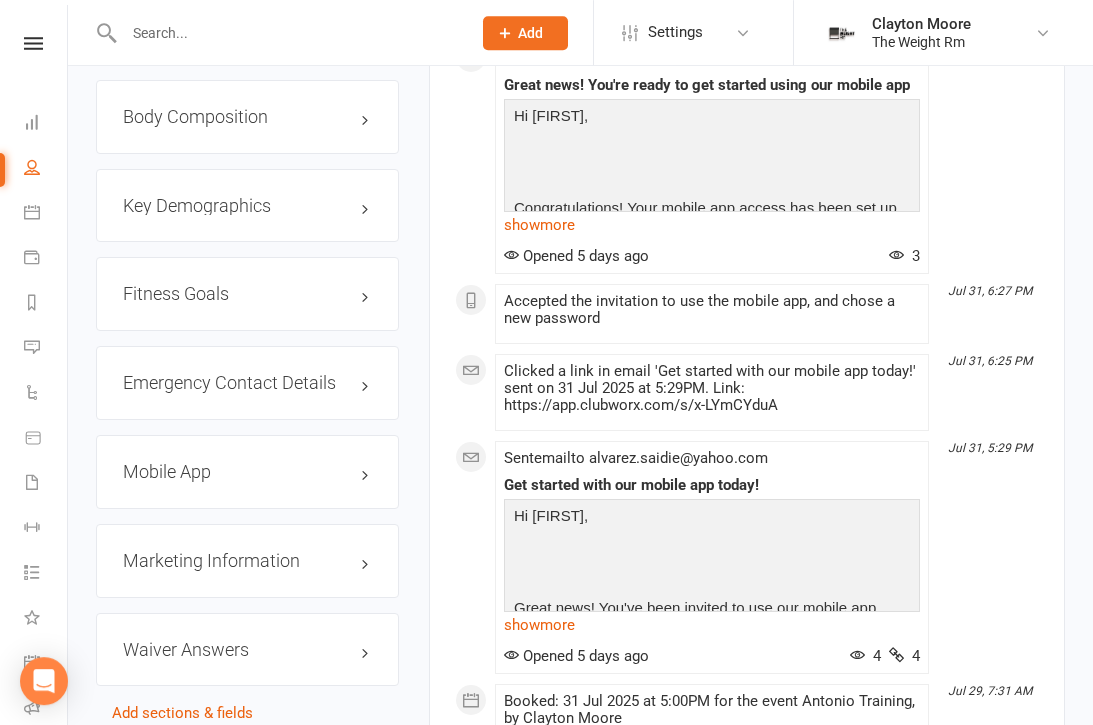 scroll, scrollTop: 1595, scrollLeft: 0, axis: vertical 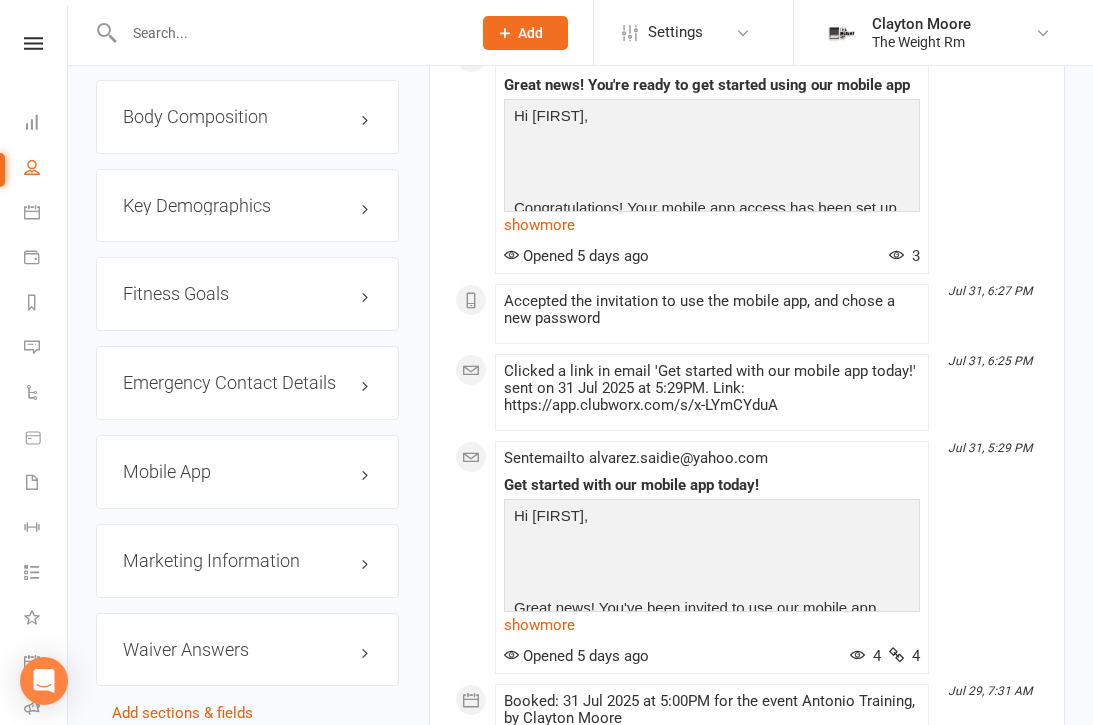 click on "Mobile App" at bounding box center [247, 472] 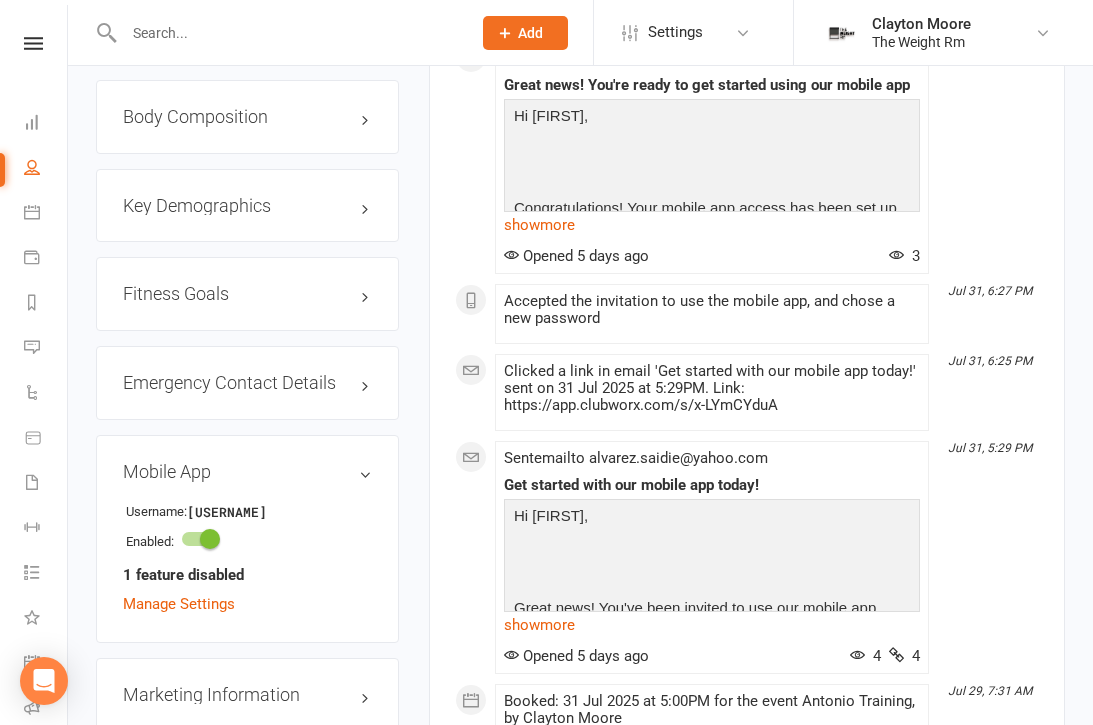 click on "Manage Settings" at bounding box center [179, 604] 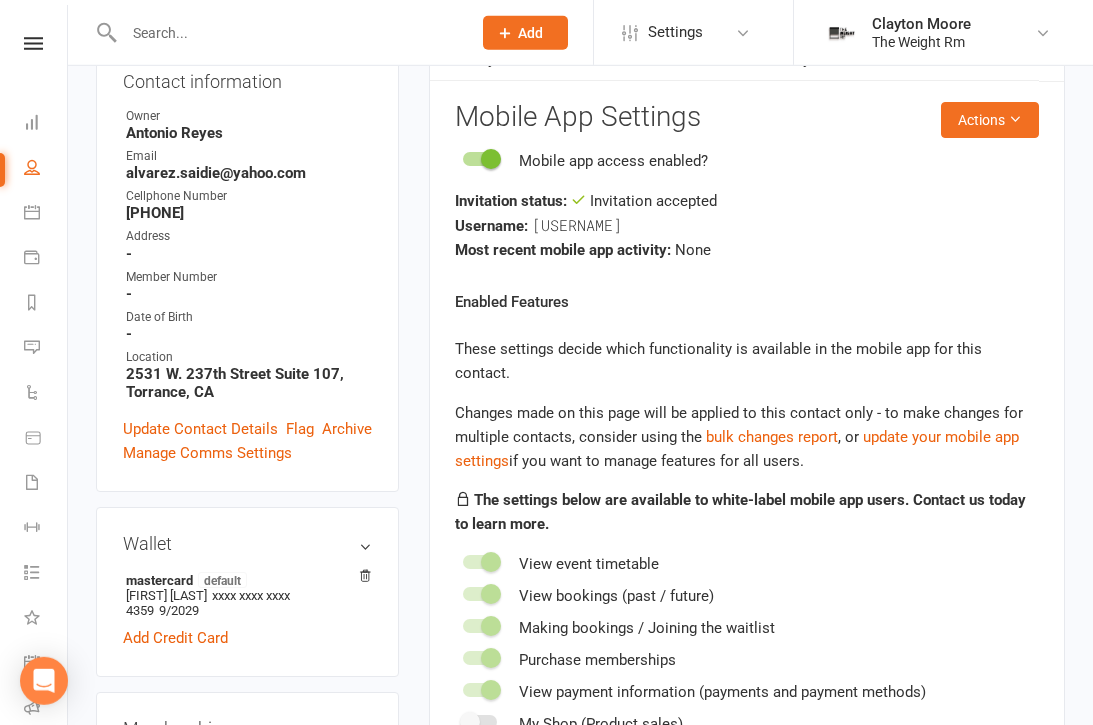 scroll, scrollTop: 183, scrollLeft: 0, axis: vertical 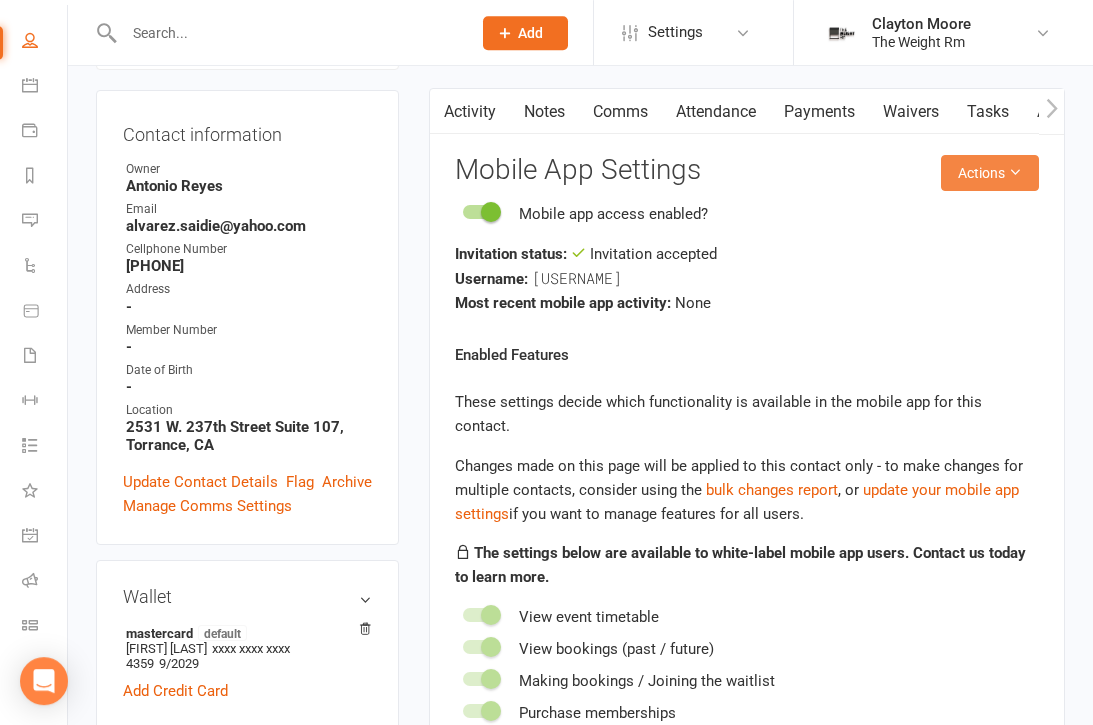 click on "Actions" at bounding box center (990, 173) 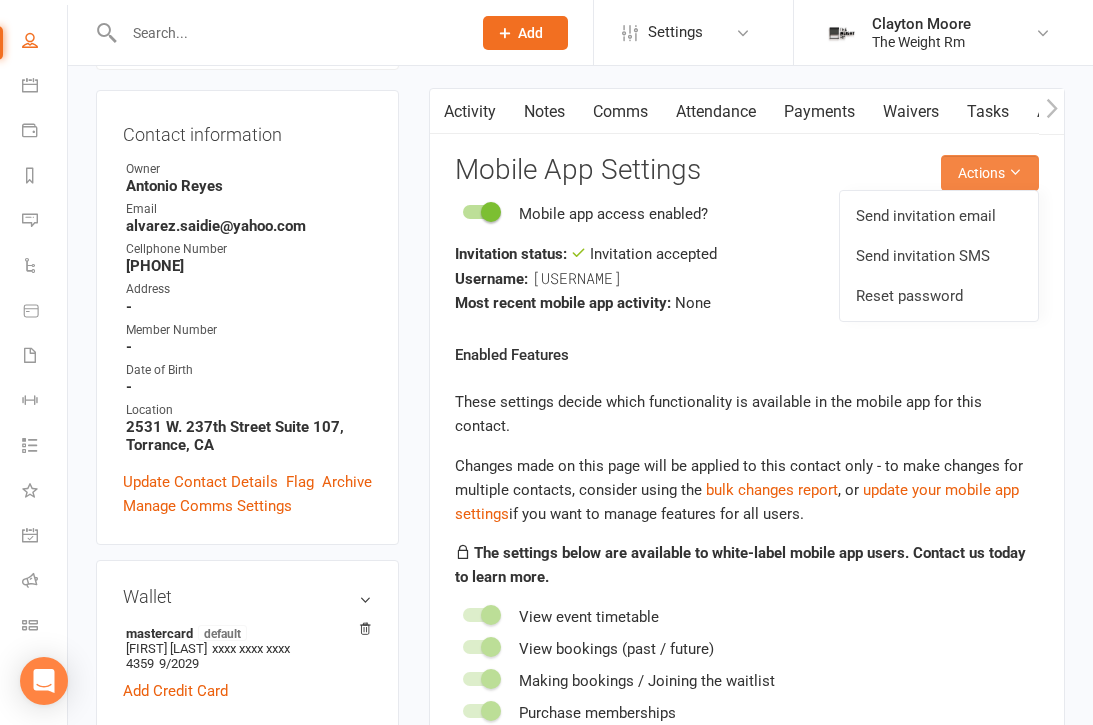 scroll, scrollTop: 120, scrollLeft: 2, axis: both 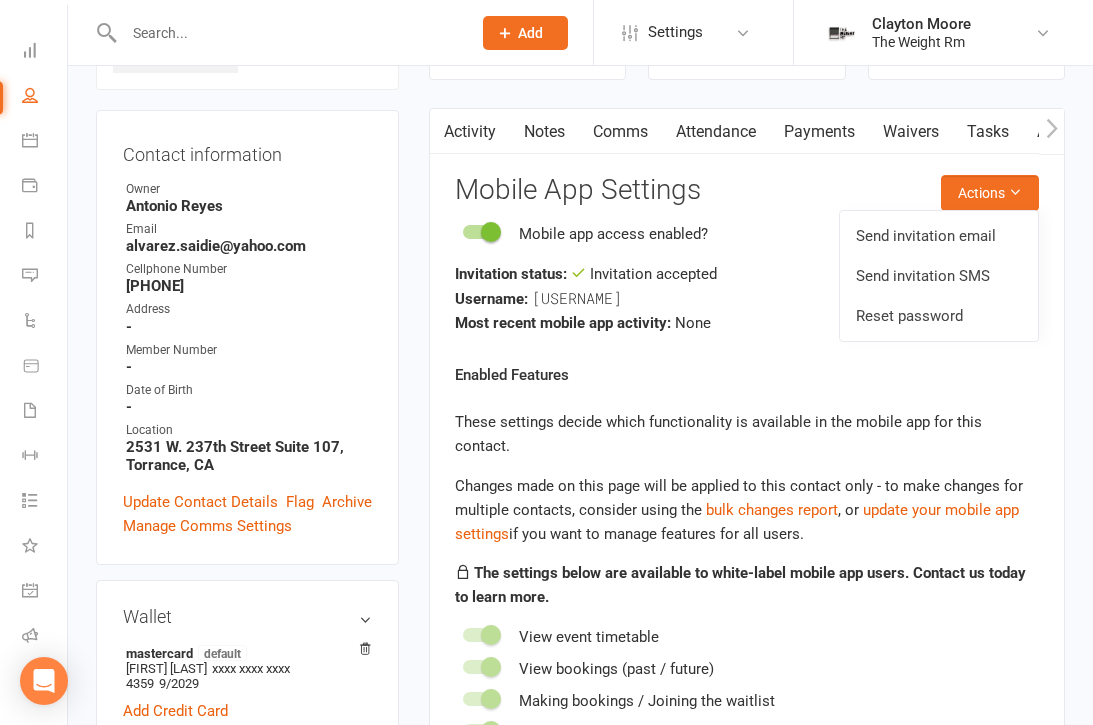 click on "Reset password" at bounding box center [939, 316] 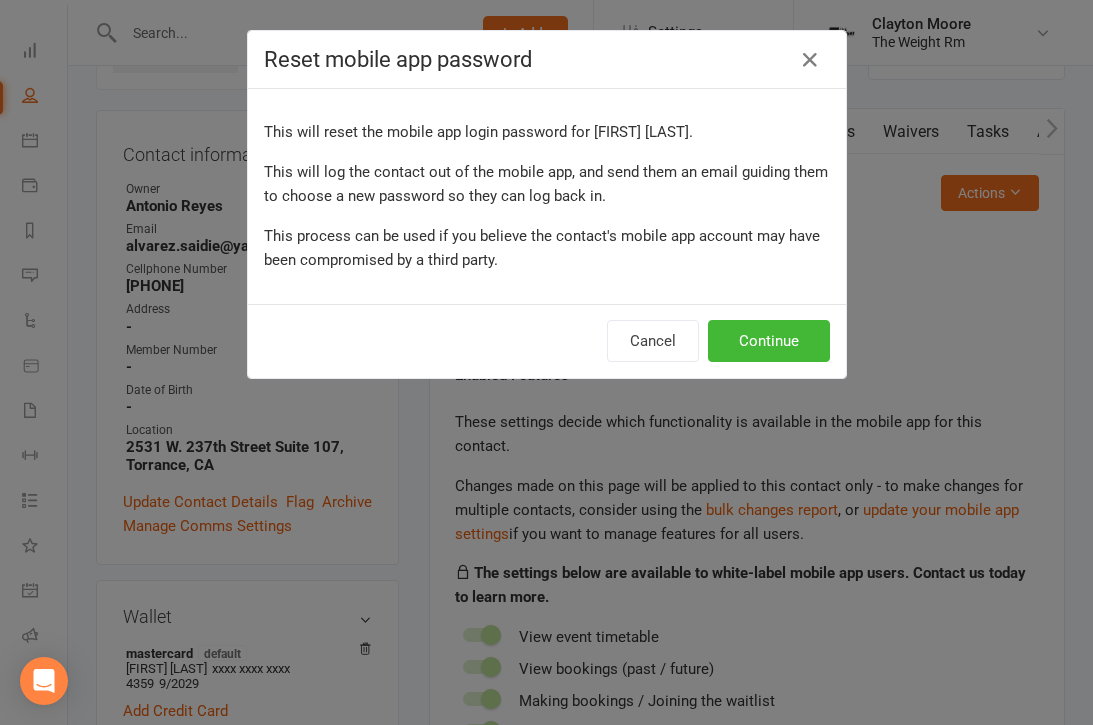 click on "Continue" at bounding box center (769, 341) 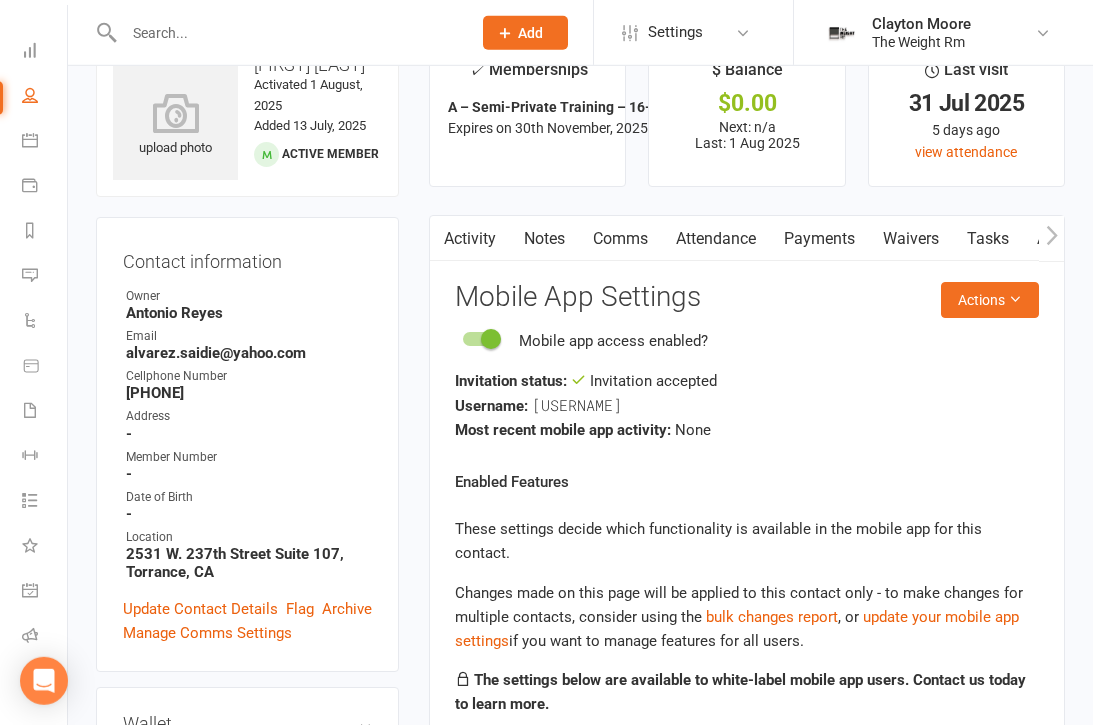 scroll, scrollTop: 0, scrollLeft: 0, axis: both 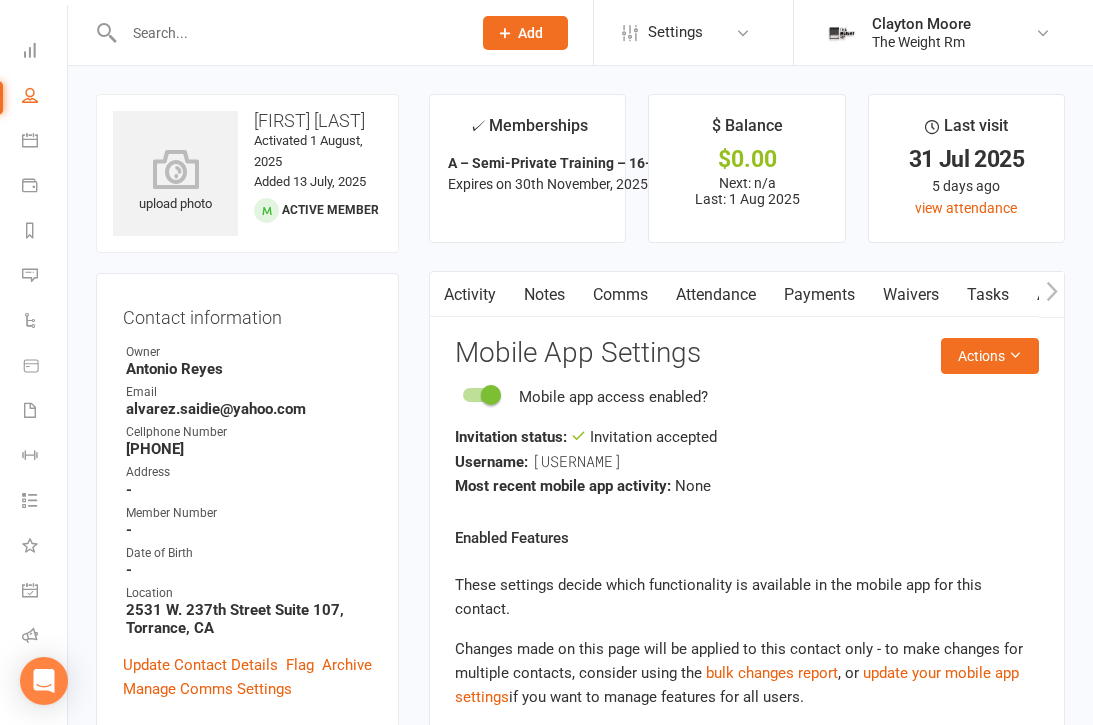 click on "General attendance" at bounding box center [44, 592] 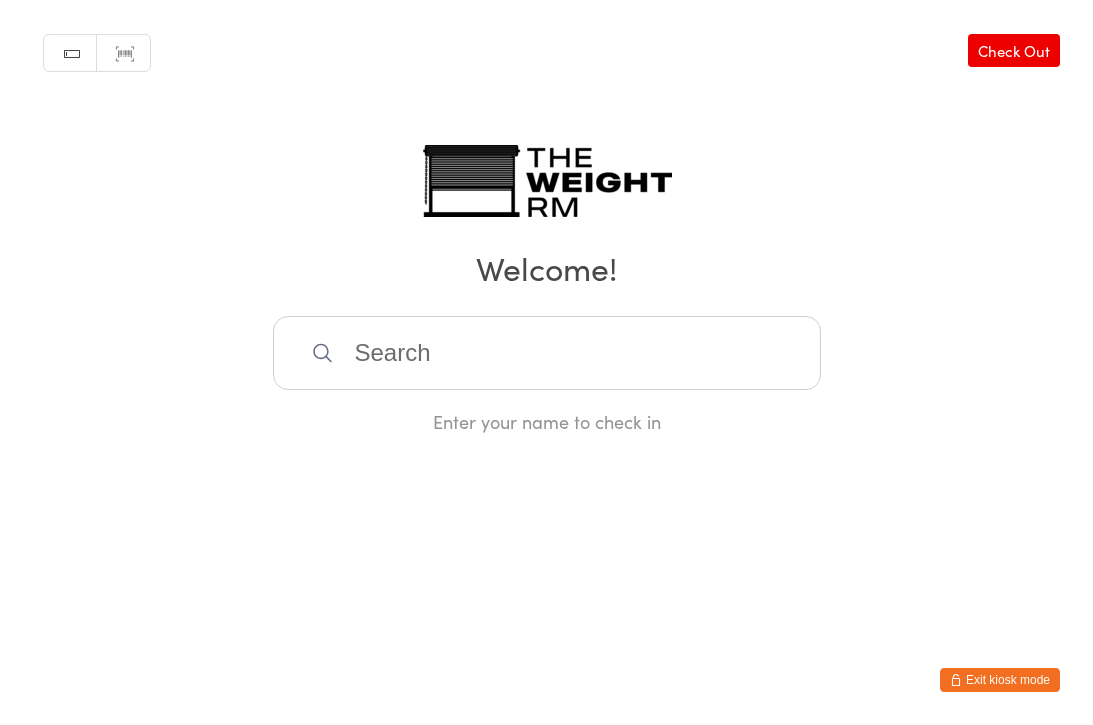 scroll, scrollTop: 0, scrollLeft: 0, axis: both 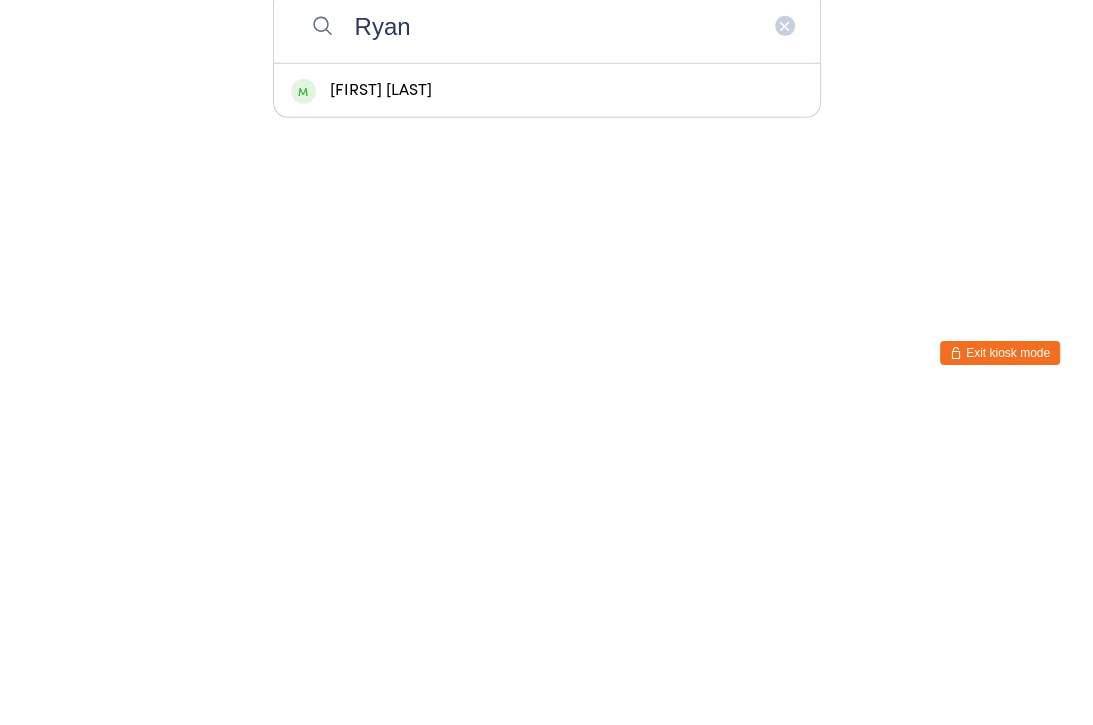 type on "Ryan" 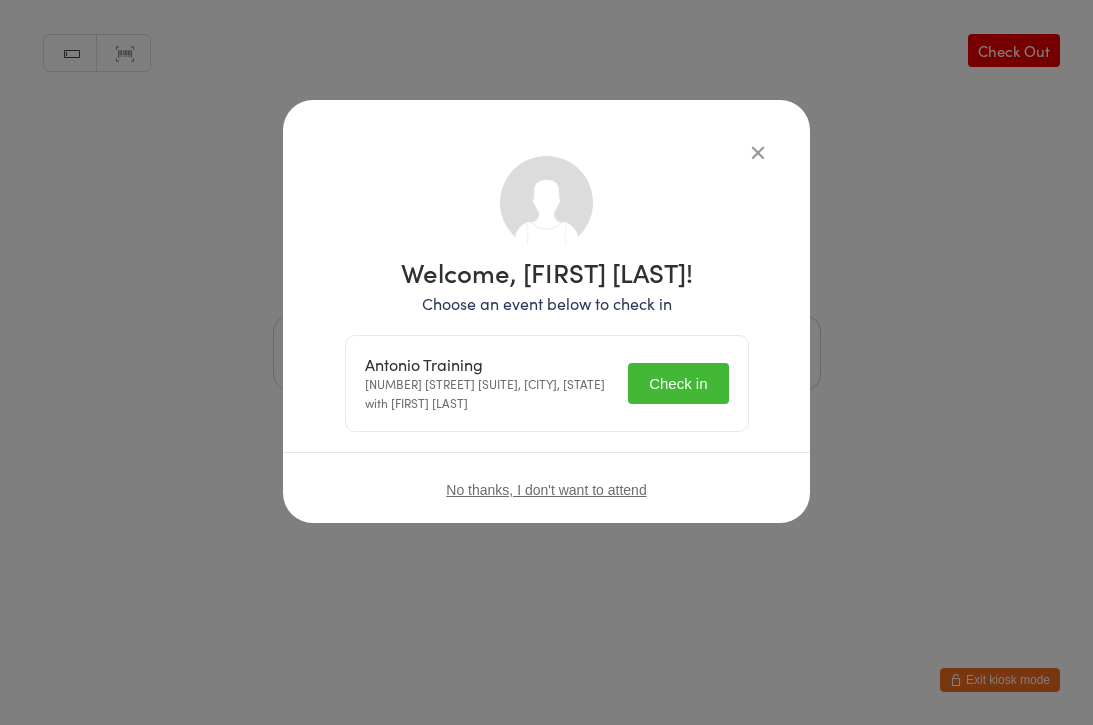 click on "Check in" at bounding box center [678, 383] 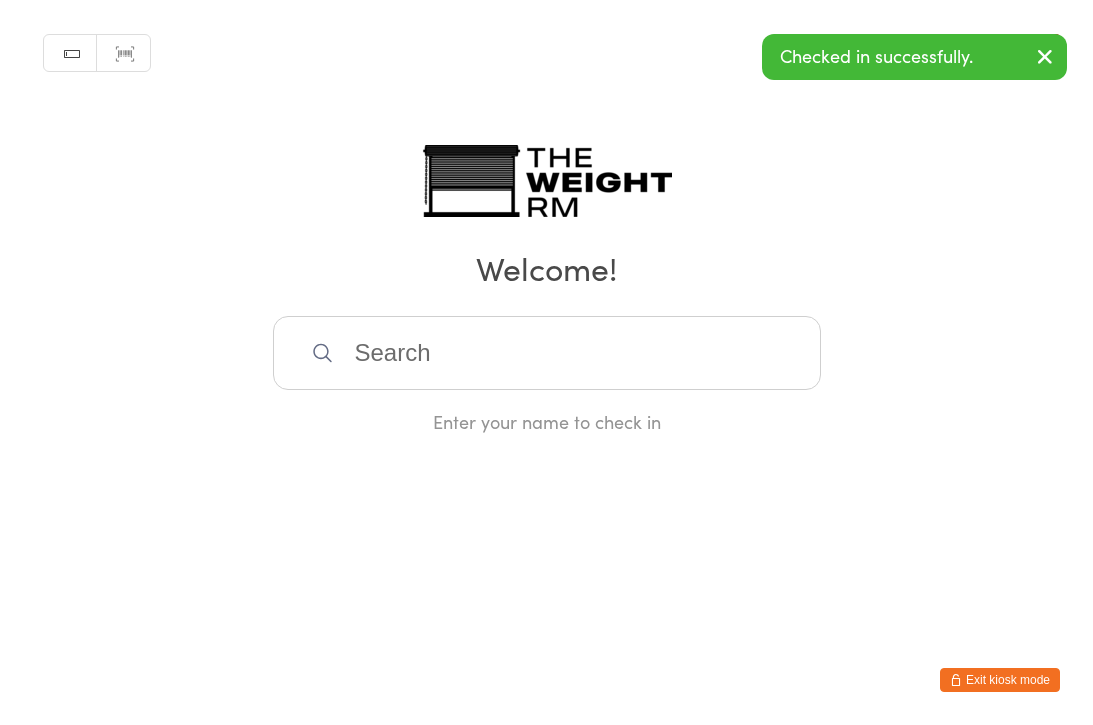 click at bounding box center (547, 353) 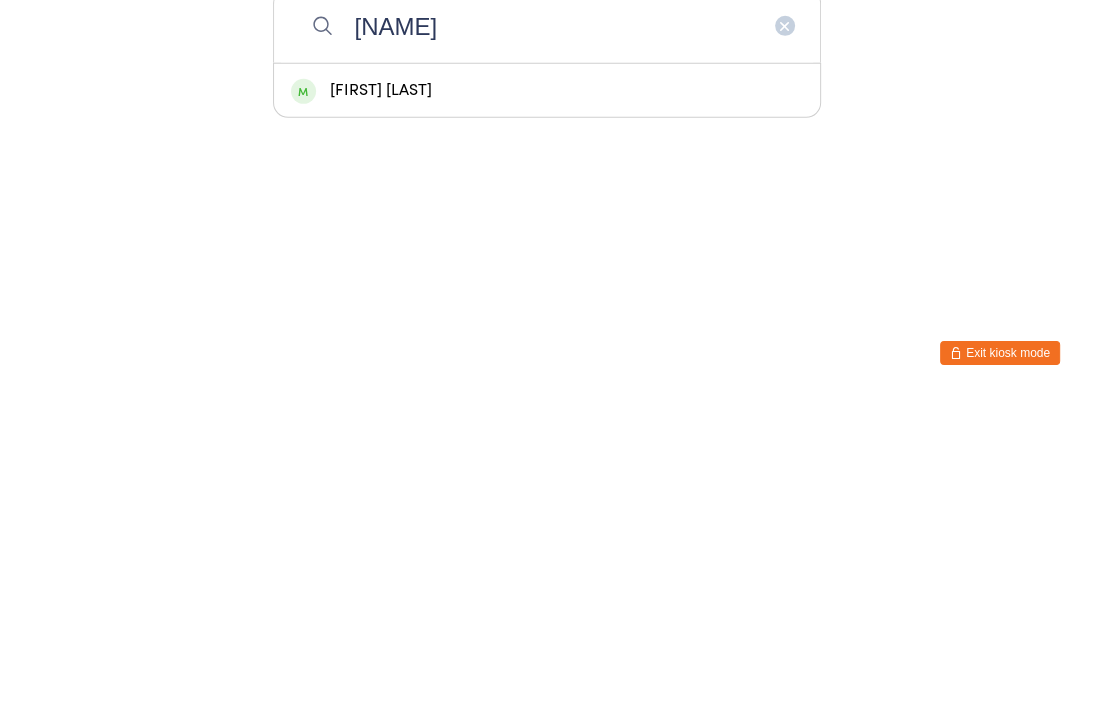 type on "[NAME]" 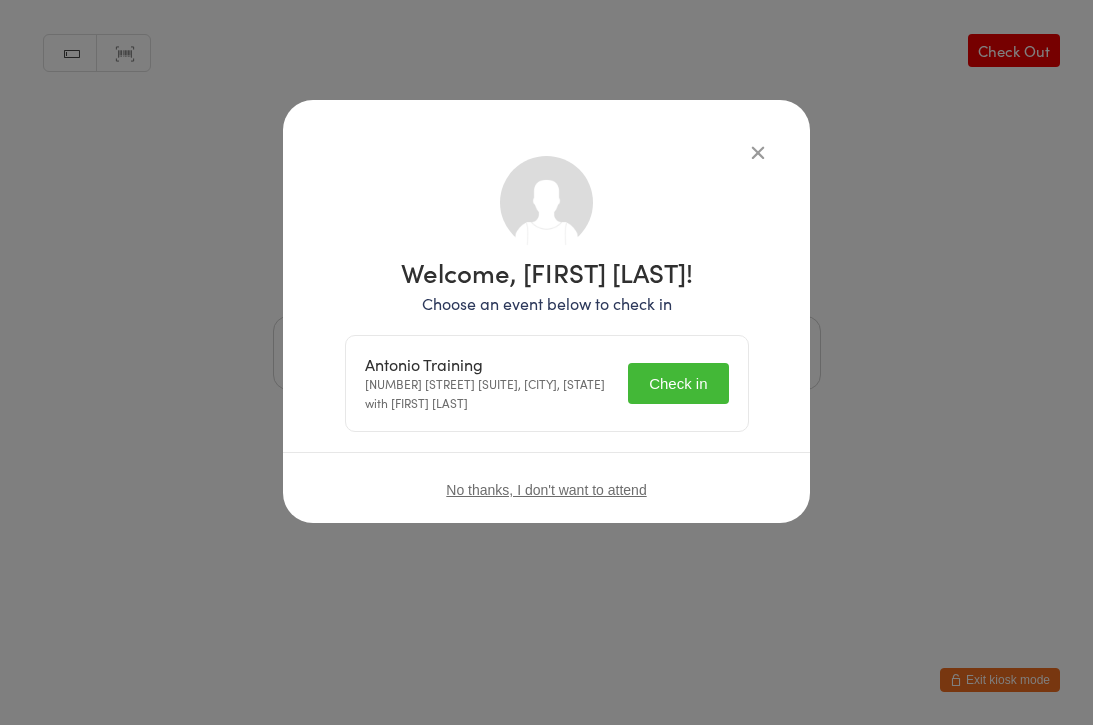 click on "Check in" at bounding box center [678, 383] 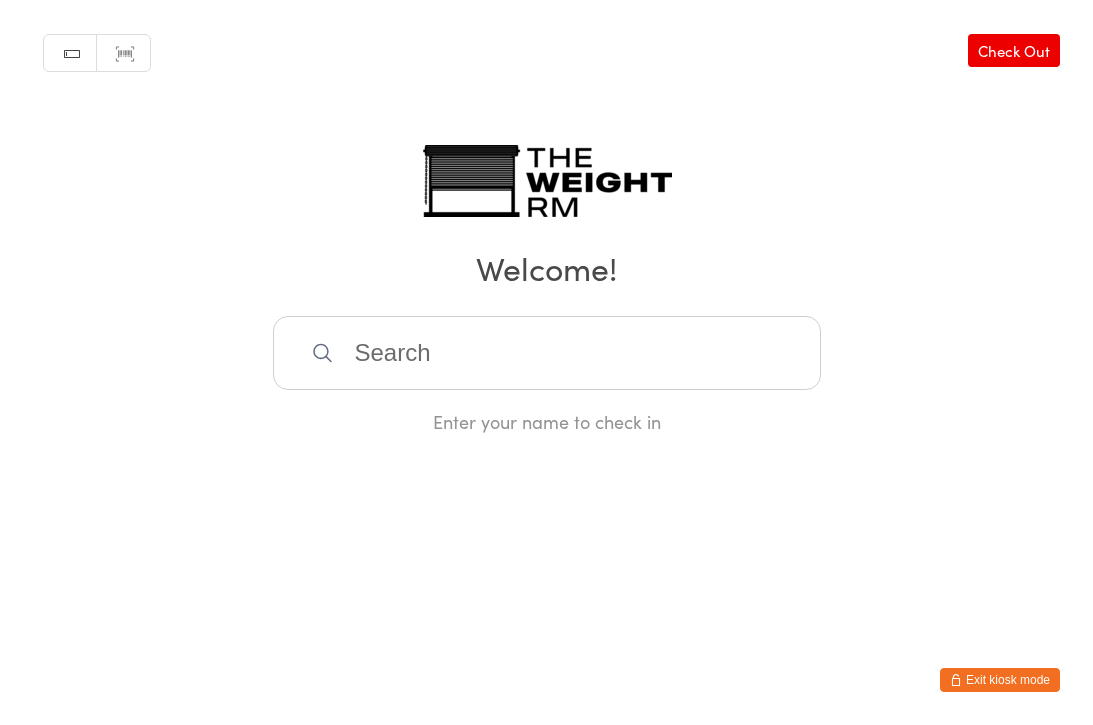 click at bounding box center [547, 353] 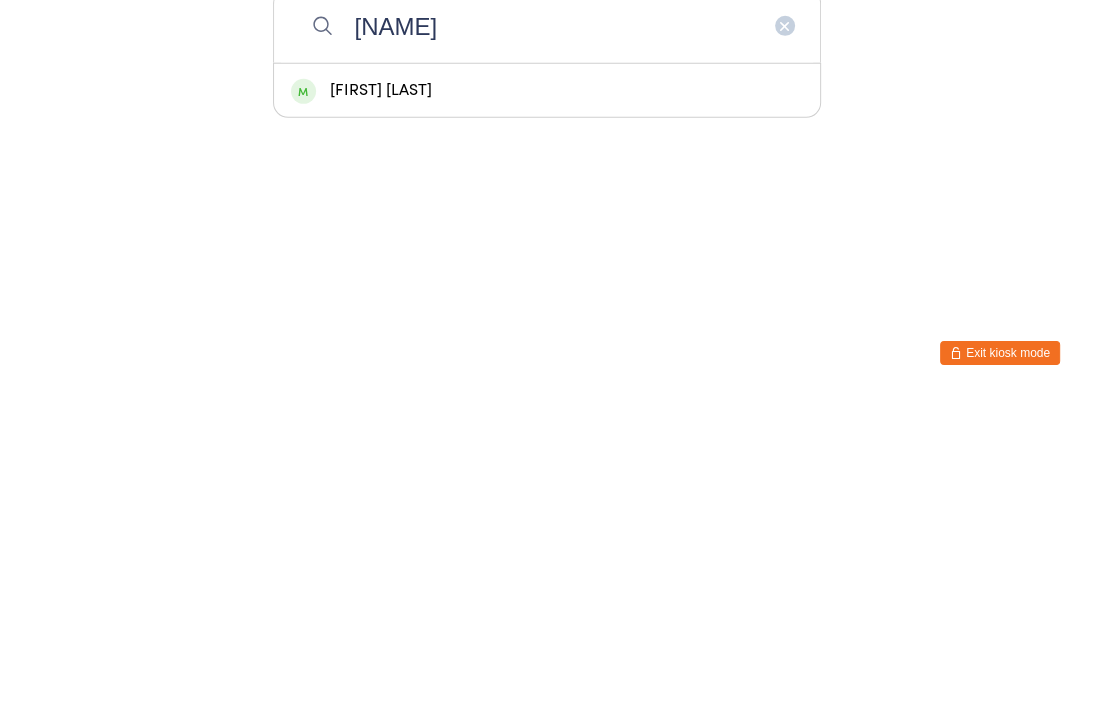 type on "[NAME]" 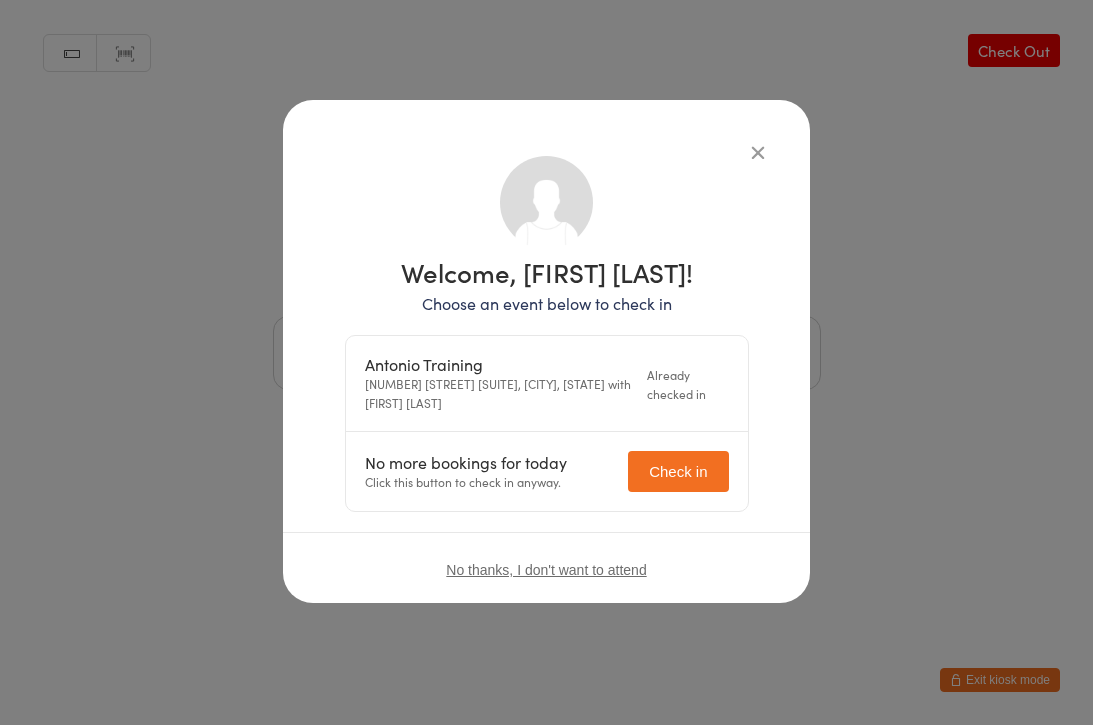 click at bounding box center [758, 152] 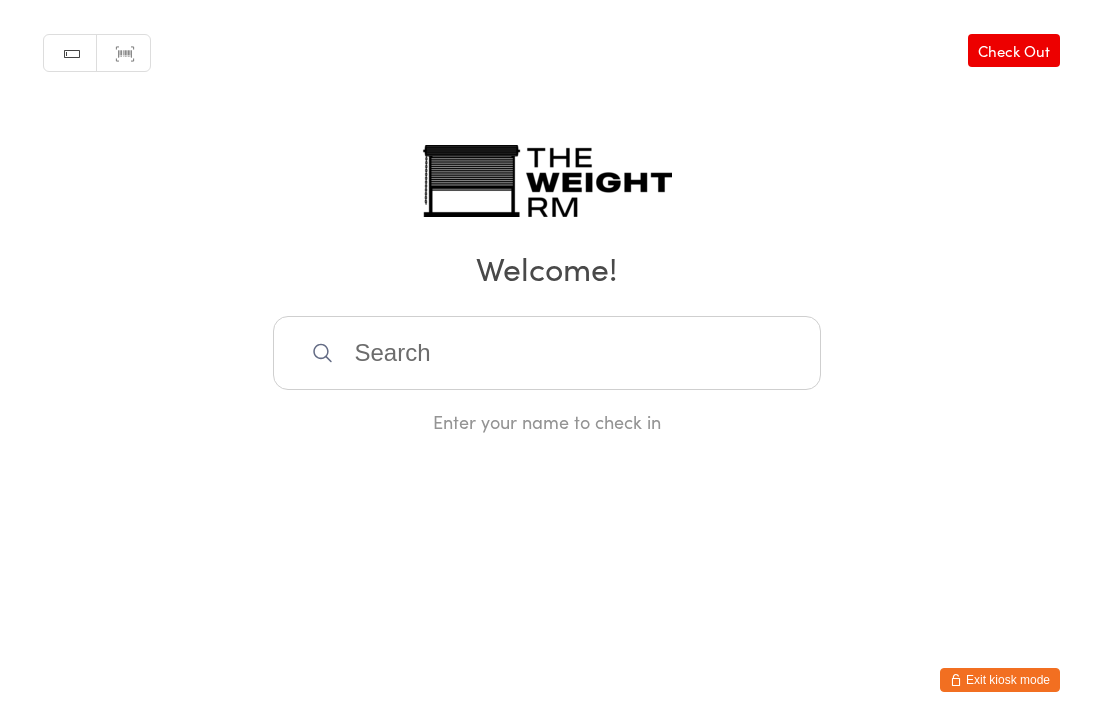 click on "Exit kiosk mode" at bounding box center (1000, 680) 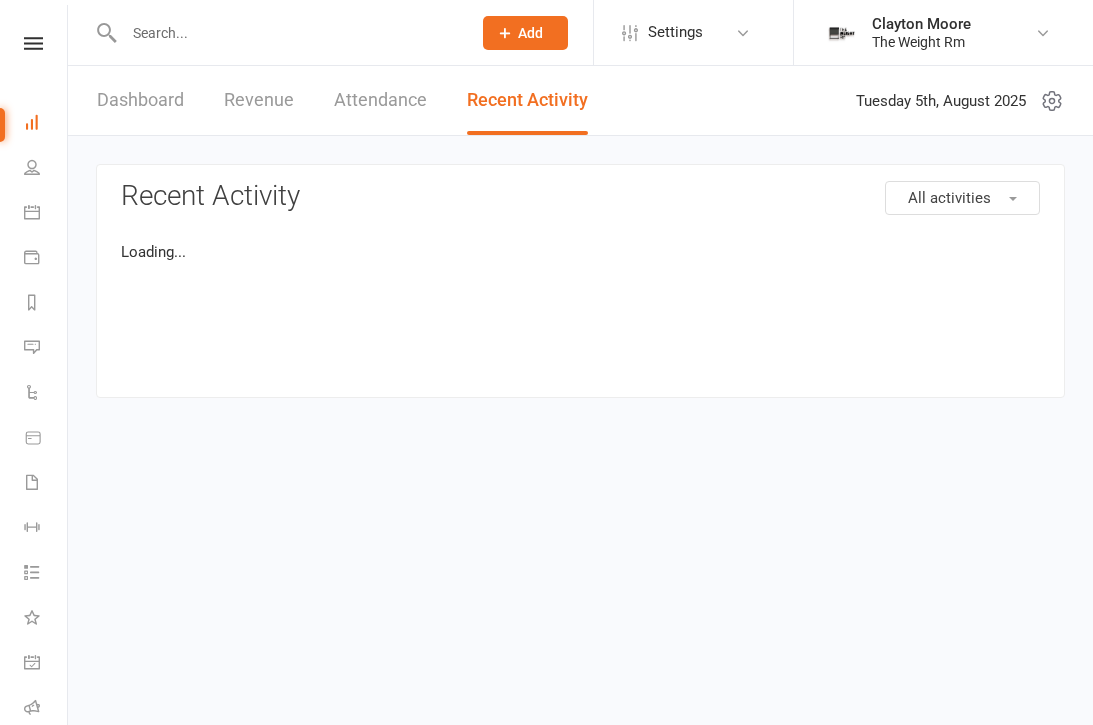 scroll, scrollTop: 0, scrollLeft: 0, axis: both 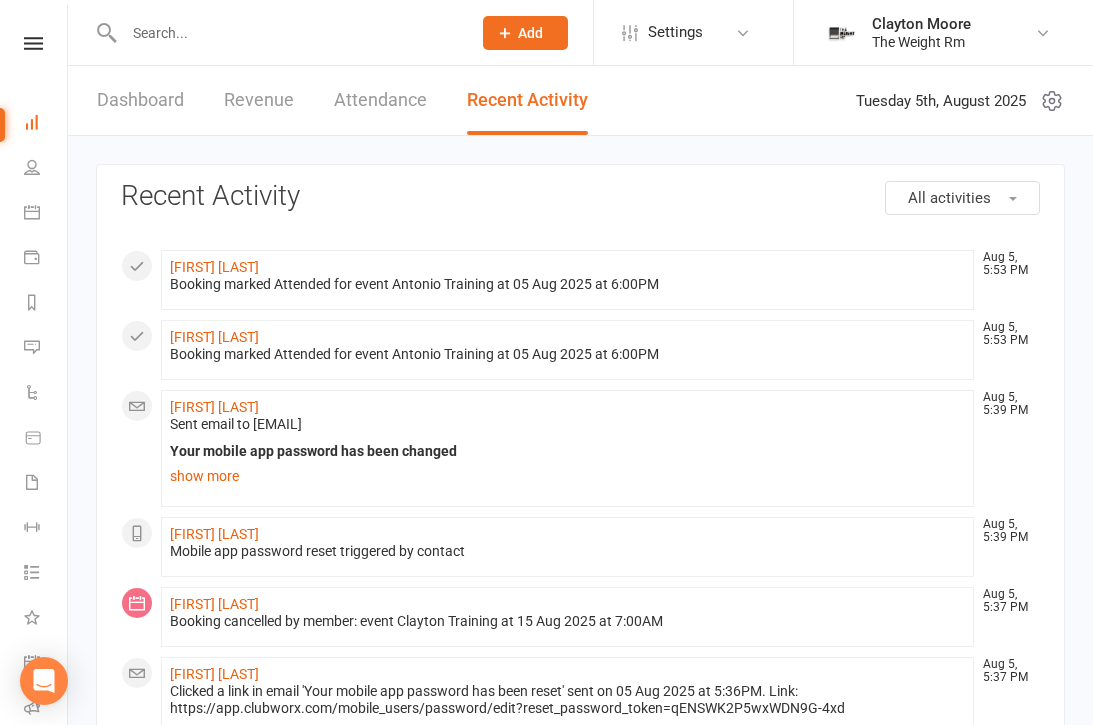 click on "Calendar" at bounding box center (46, 214) 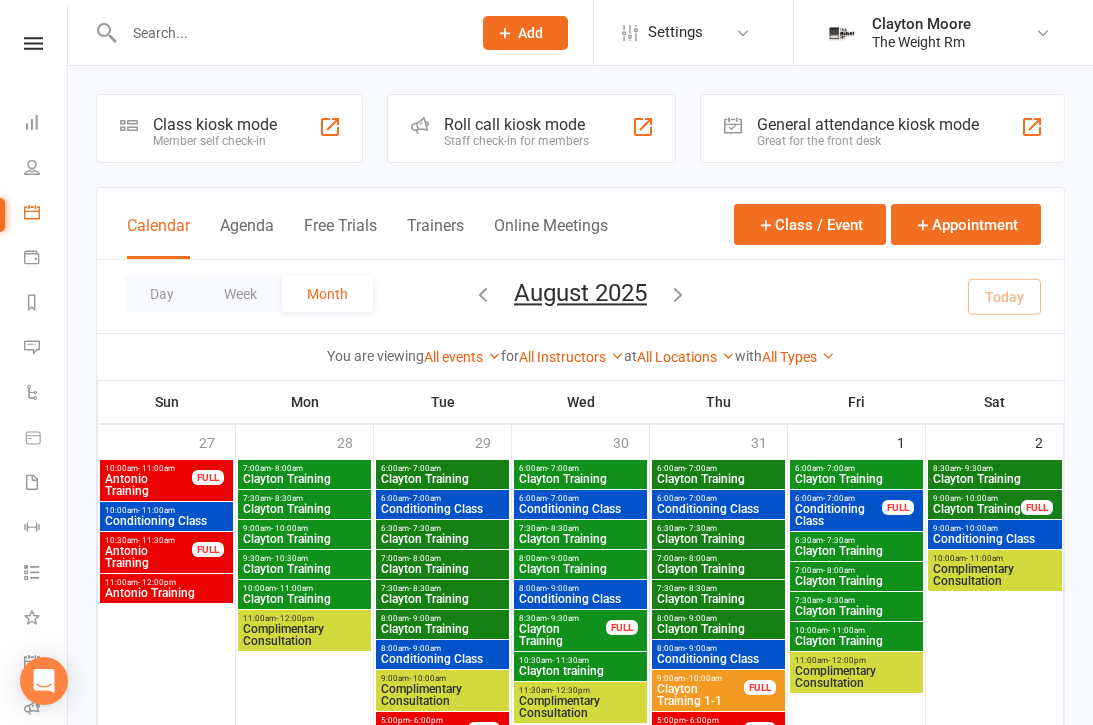 click on "Agenda" at bounding box center [247, 237] 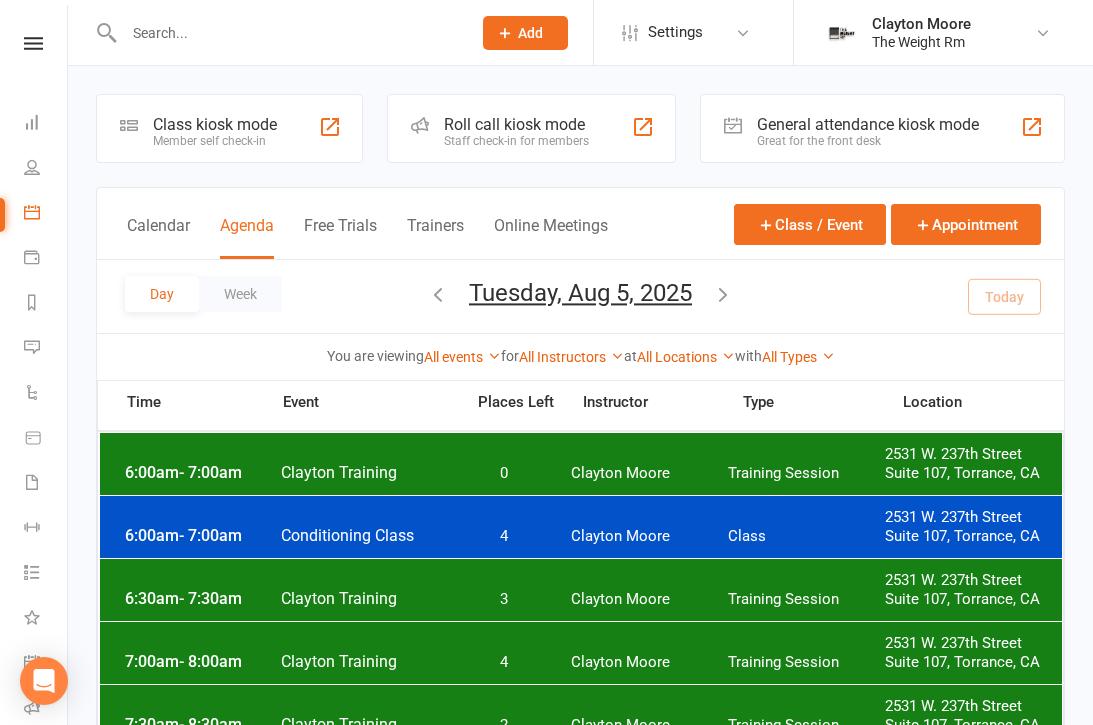 click on "Tuesday, Aug 5, 2025" at bounding box center (580, 293) 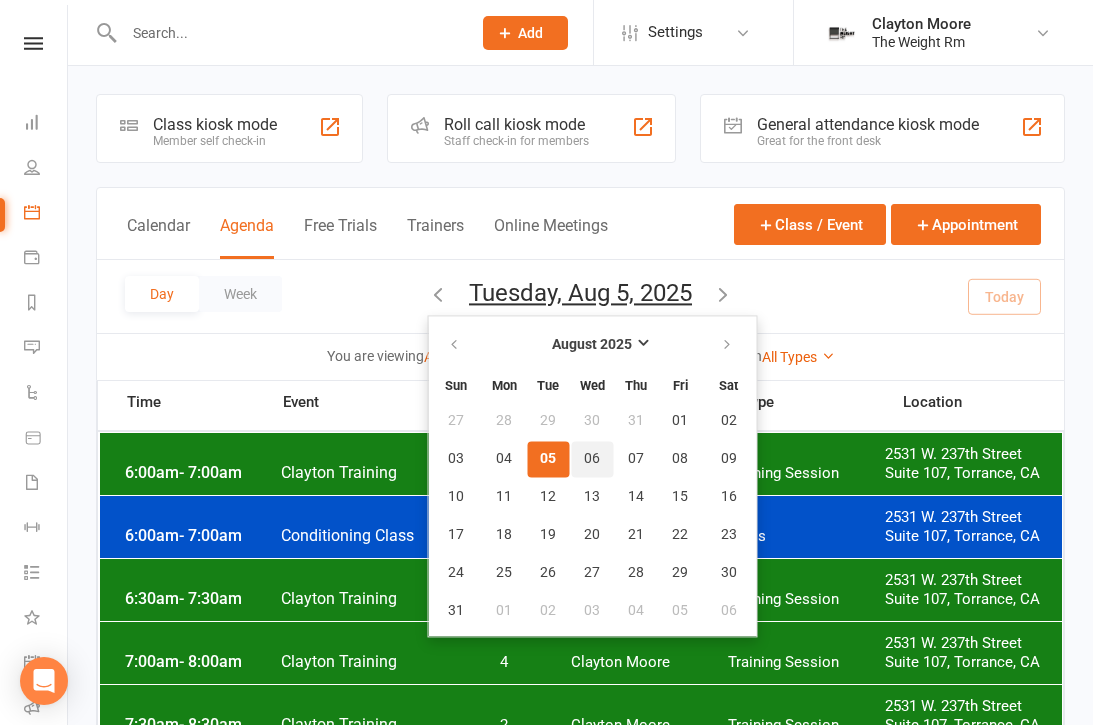 click on "06" at bounding box center [592, 459] 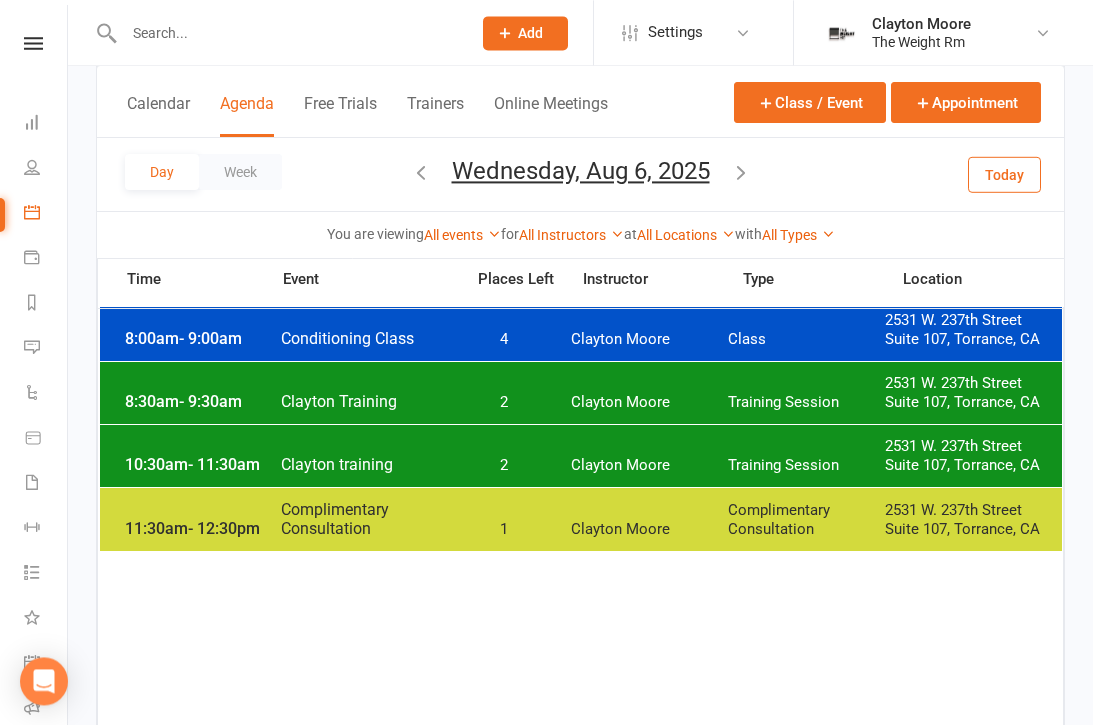 scroll, scrollTop: 500, scrollLeft: 0, axis: vertical 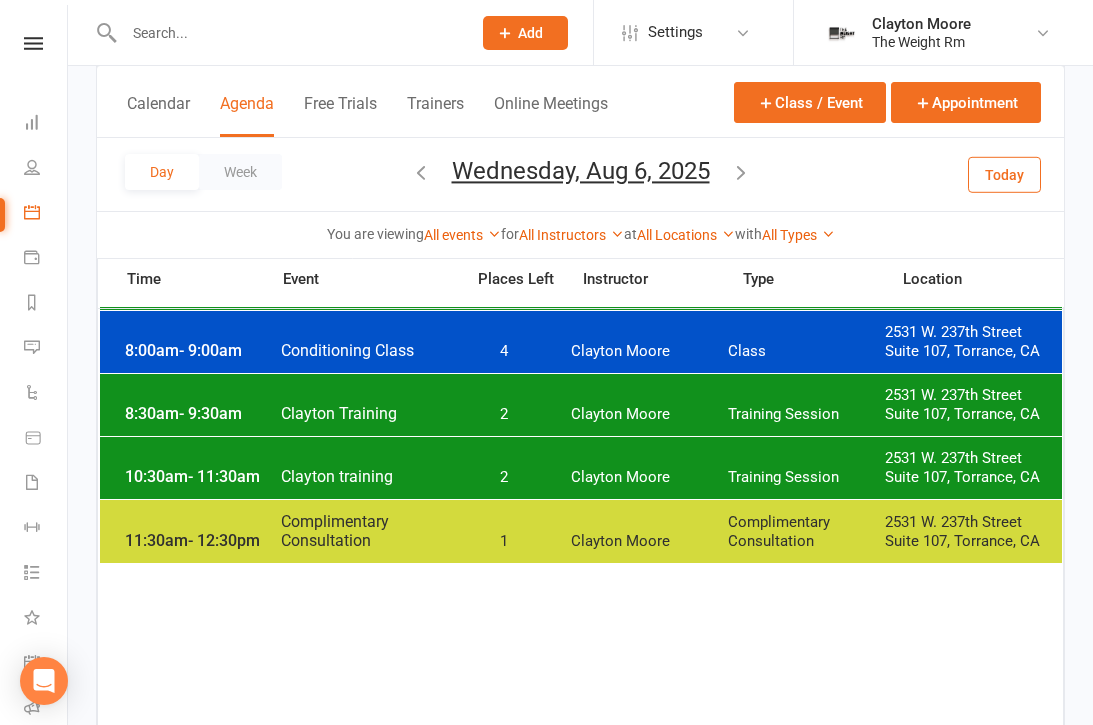 click on "Clayton training" at bounding box center (366, 476) 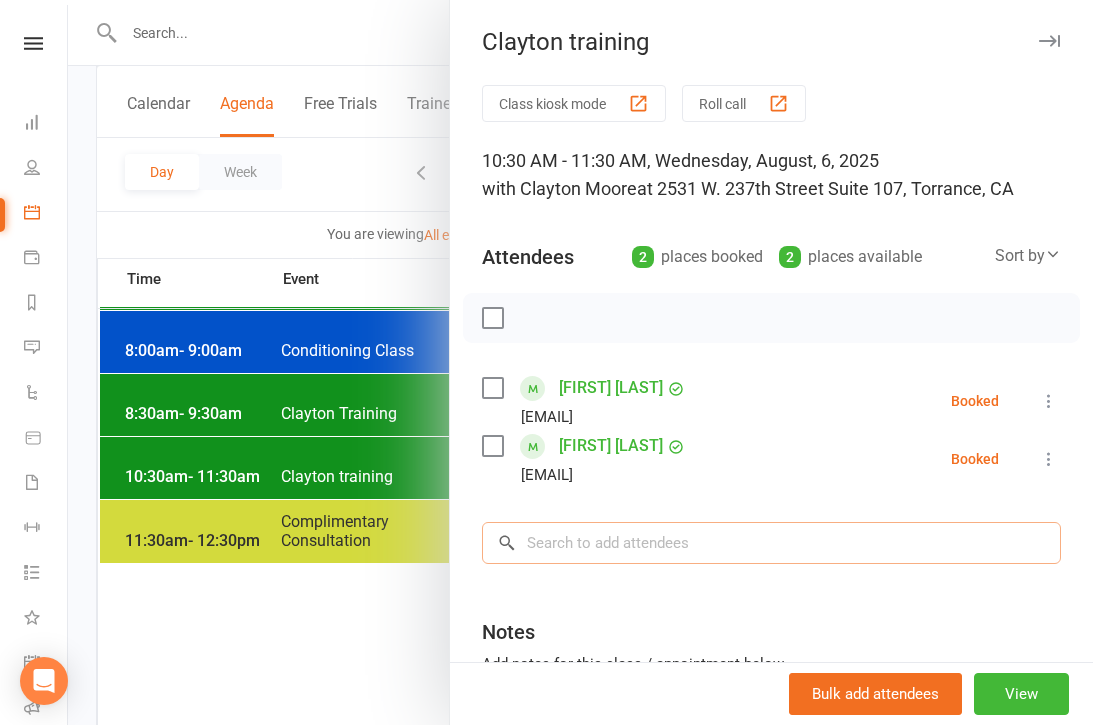 click at bounding box center (771, 543) 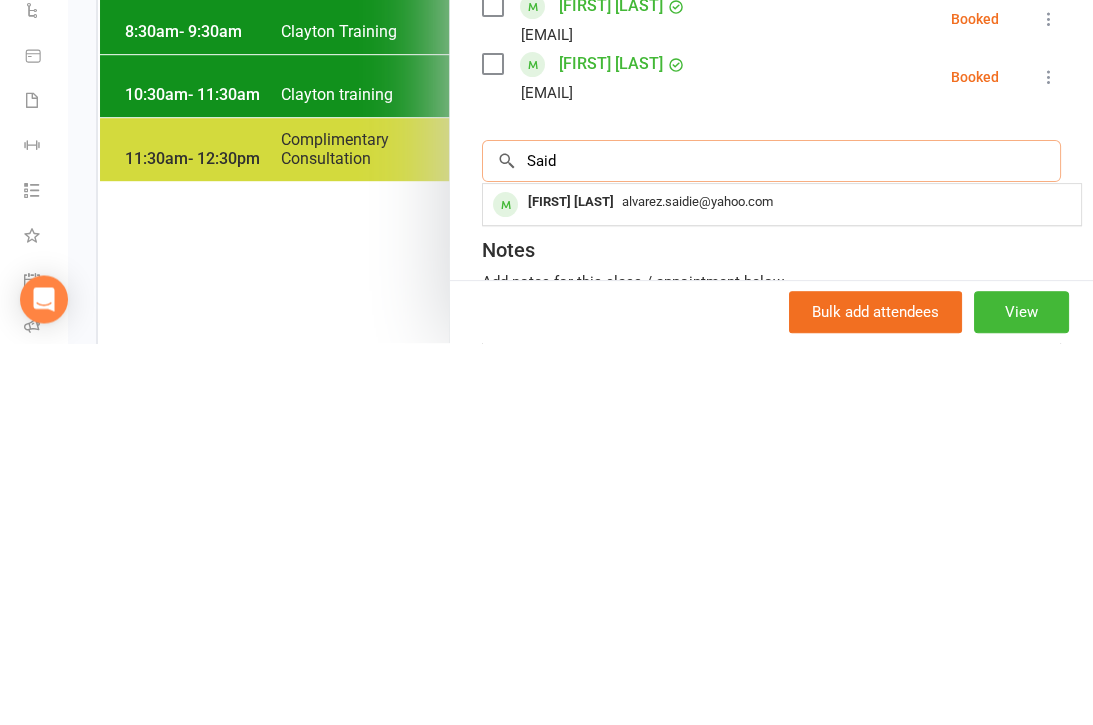 type on "Said" 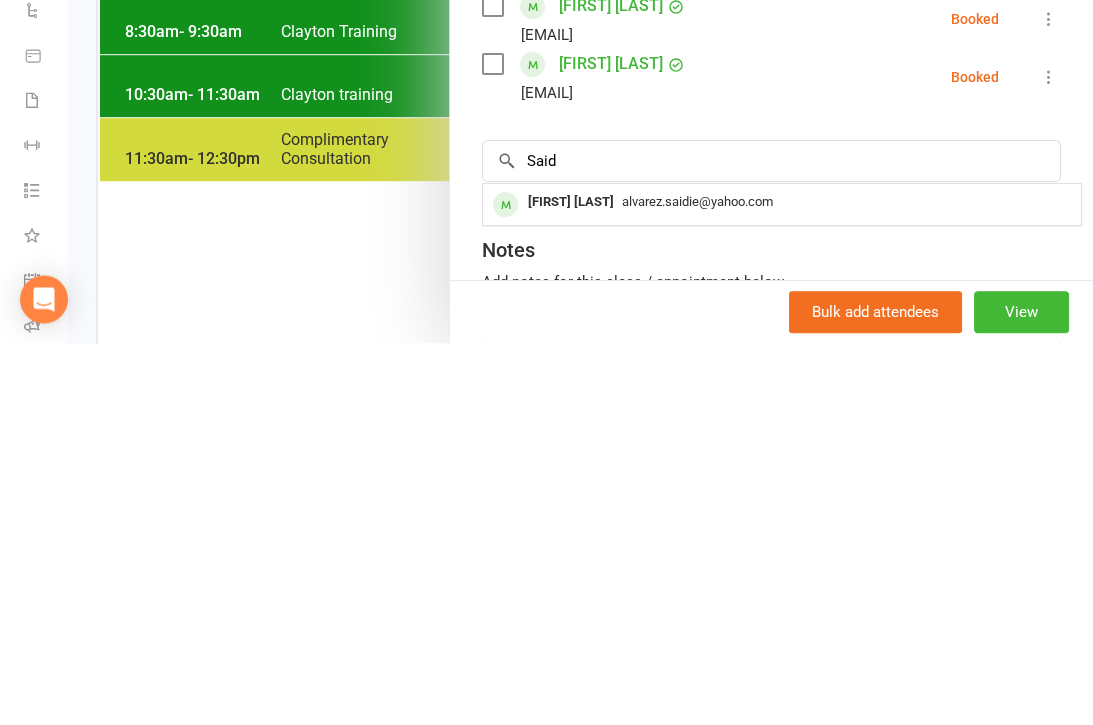 click on "alvarez.saidie@yahoo.com" at bounding box center (697, 583) 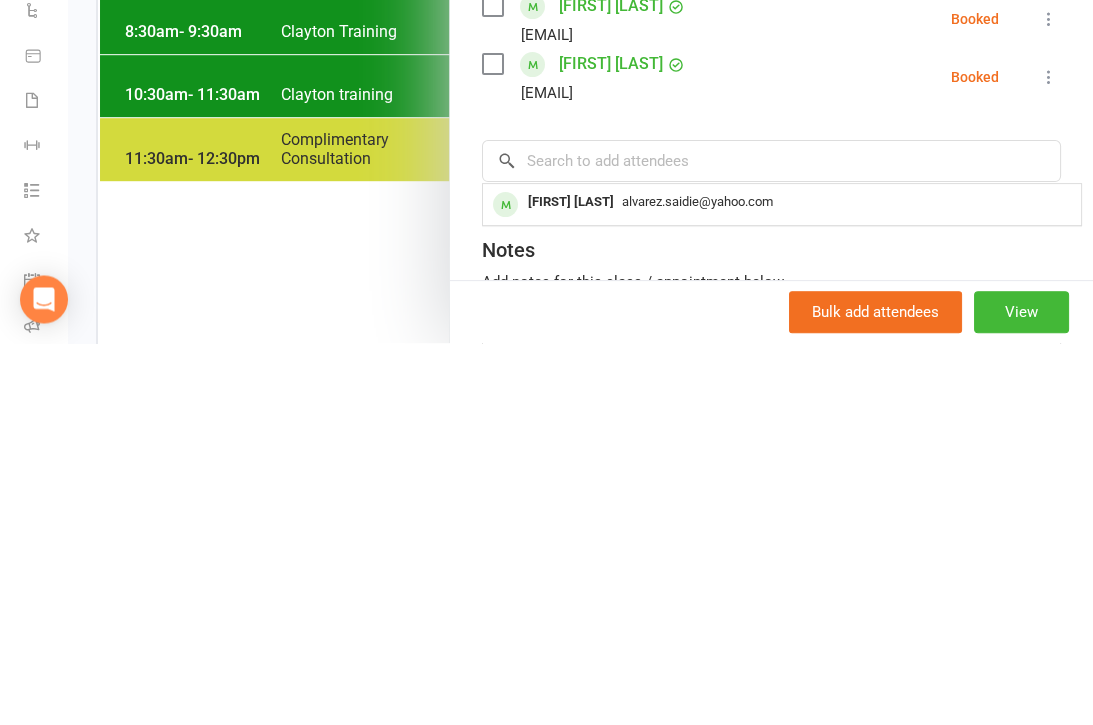 scroll, scrollTop: 881, scrollLeft: 0, axis: vertical 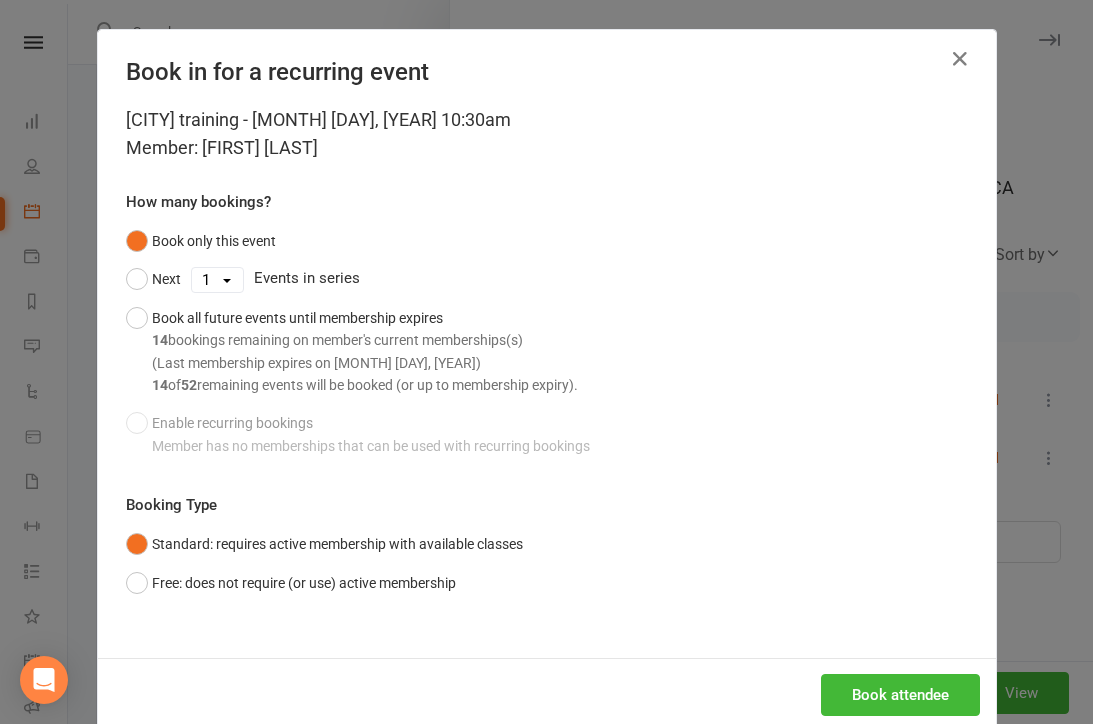 click on "Book attendee" at bounding box center (900, 696) 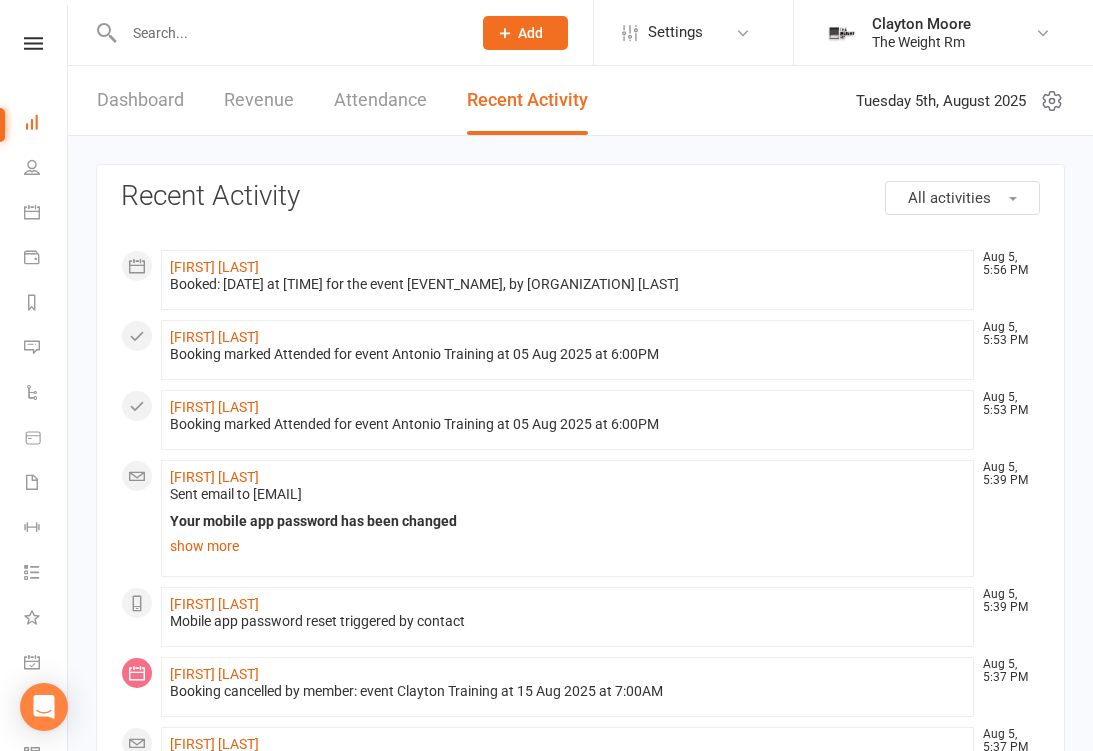 scroll, scrollTop: 0, scrollLeft: 0, axis: both 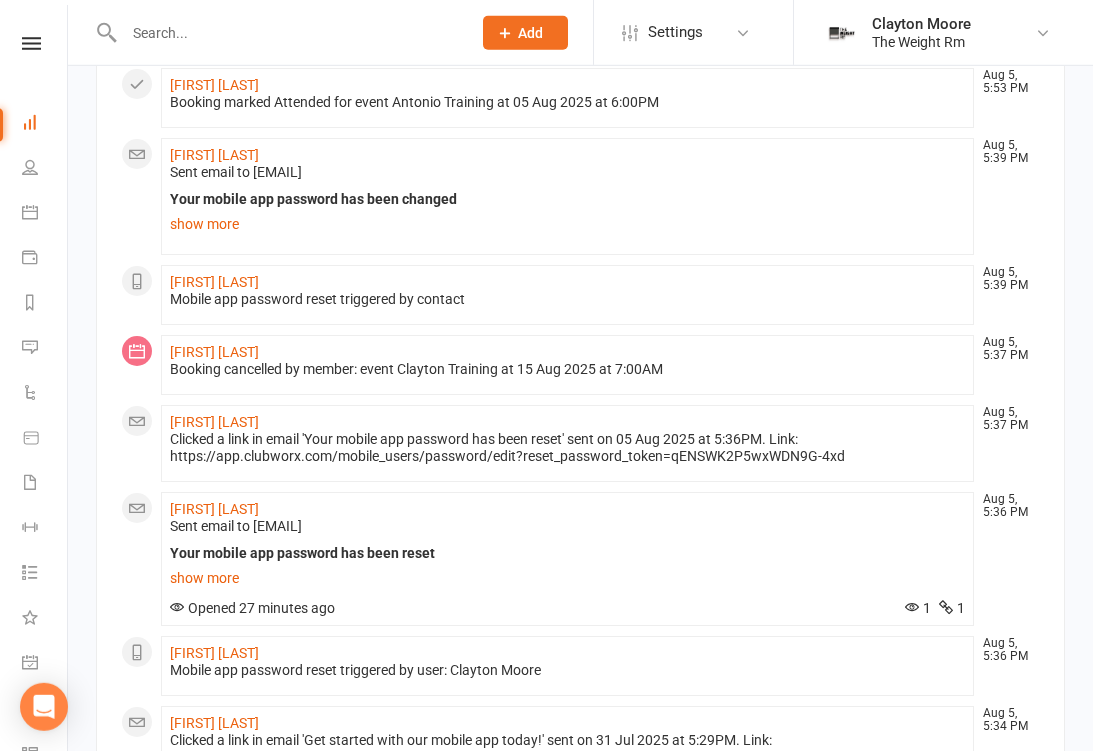 click on "General attendance" at bounding box center (44, 664) 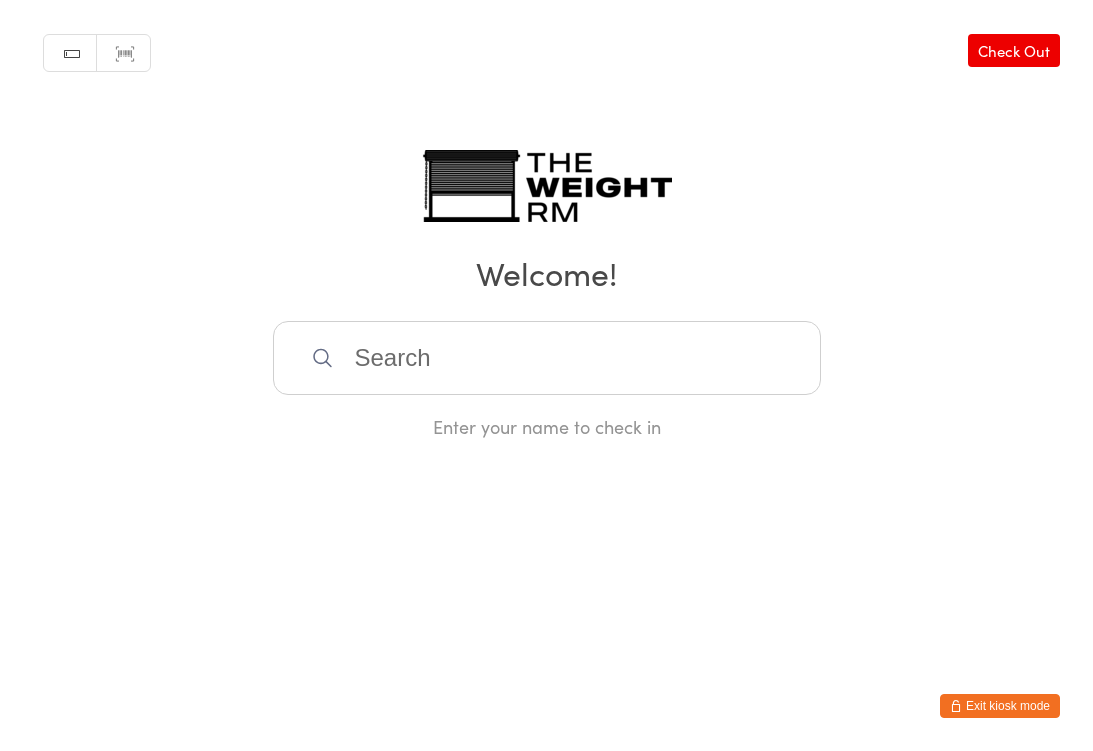 scroll, scrollTop: 0, scrollLeft: 0, axis: both 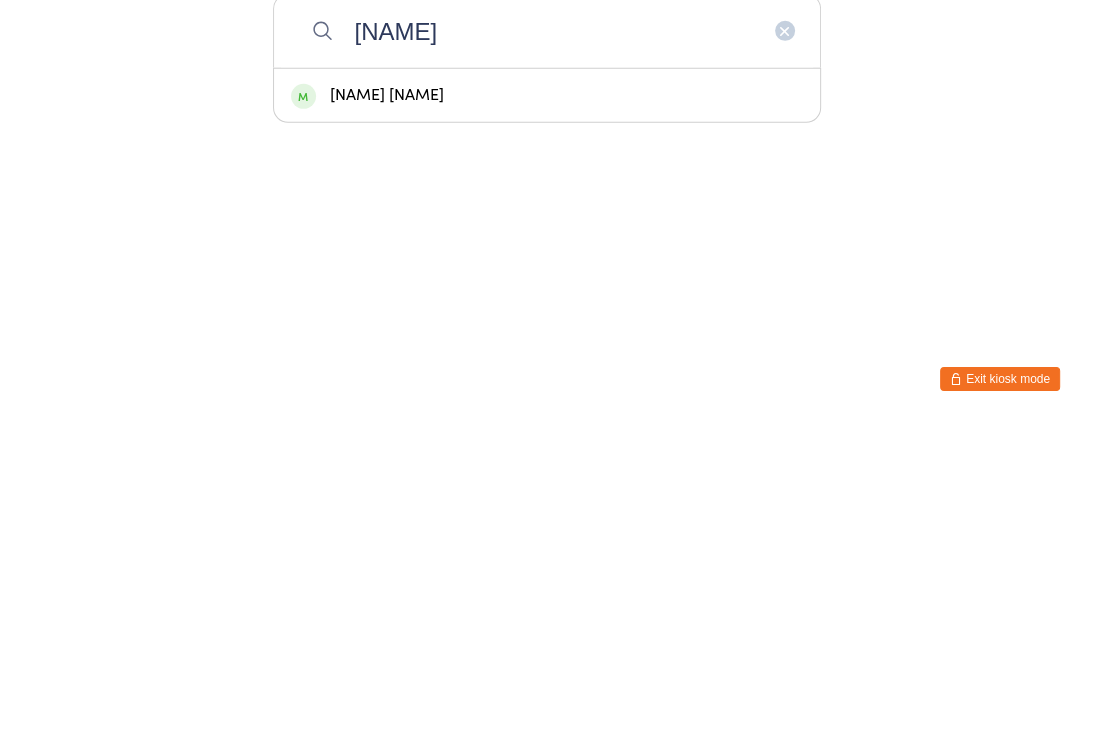type on "[NAME]" 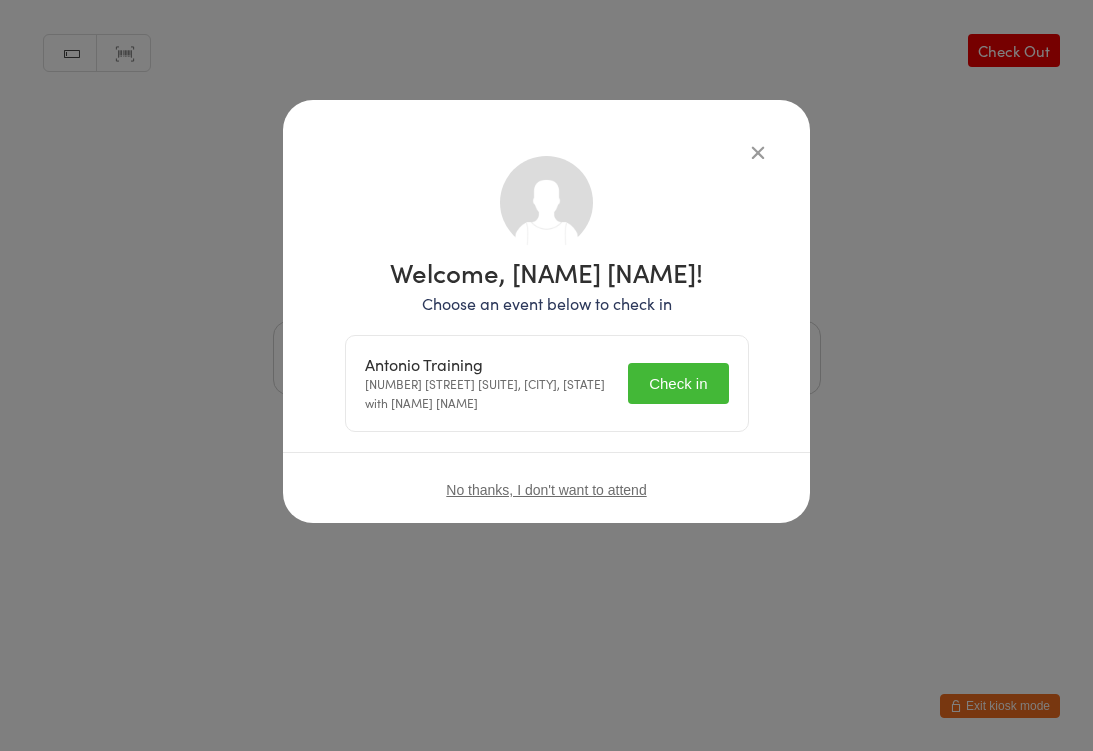click on "Check in" at bounding box center (678, 383) 